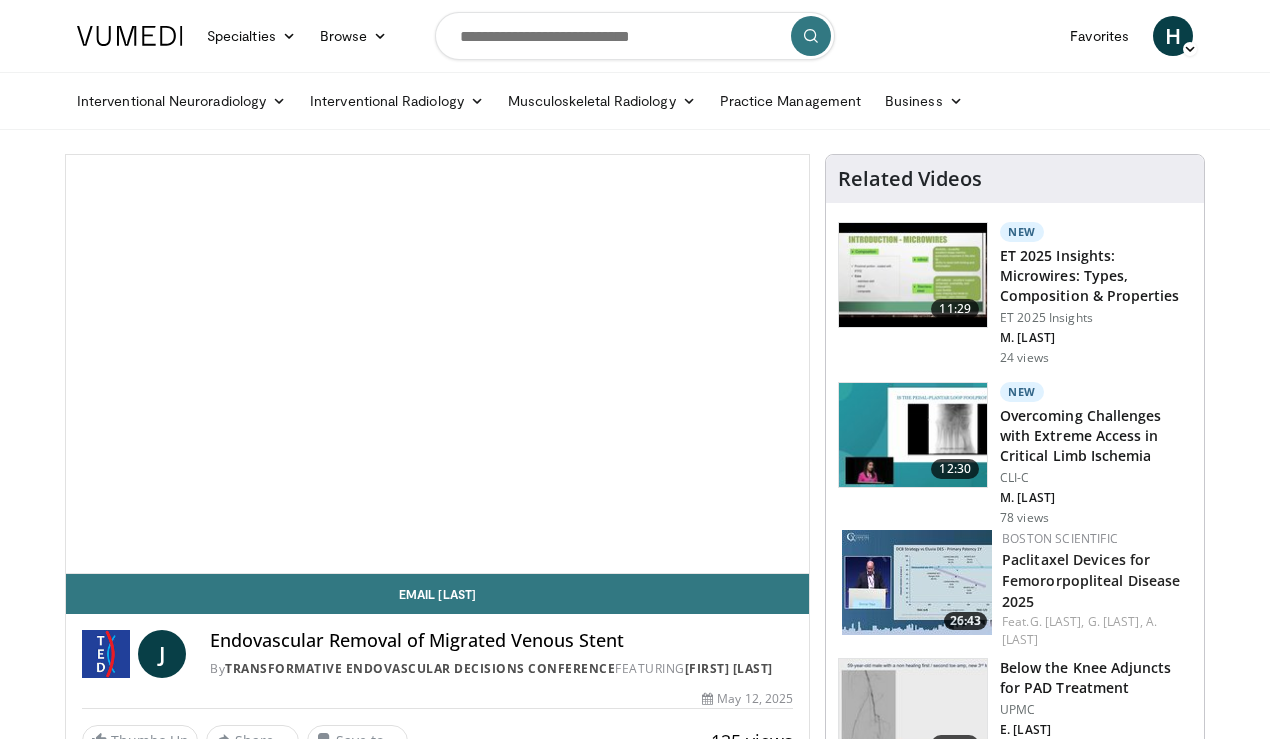 scroll, scrollTop: 0, scrollLeft: 0, axis: both 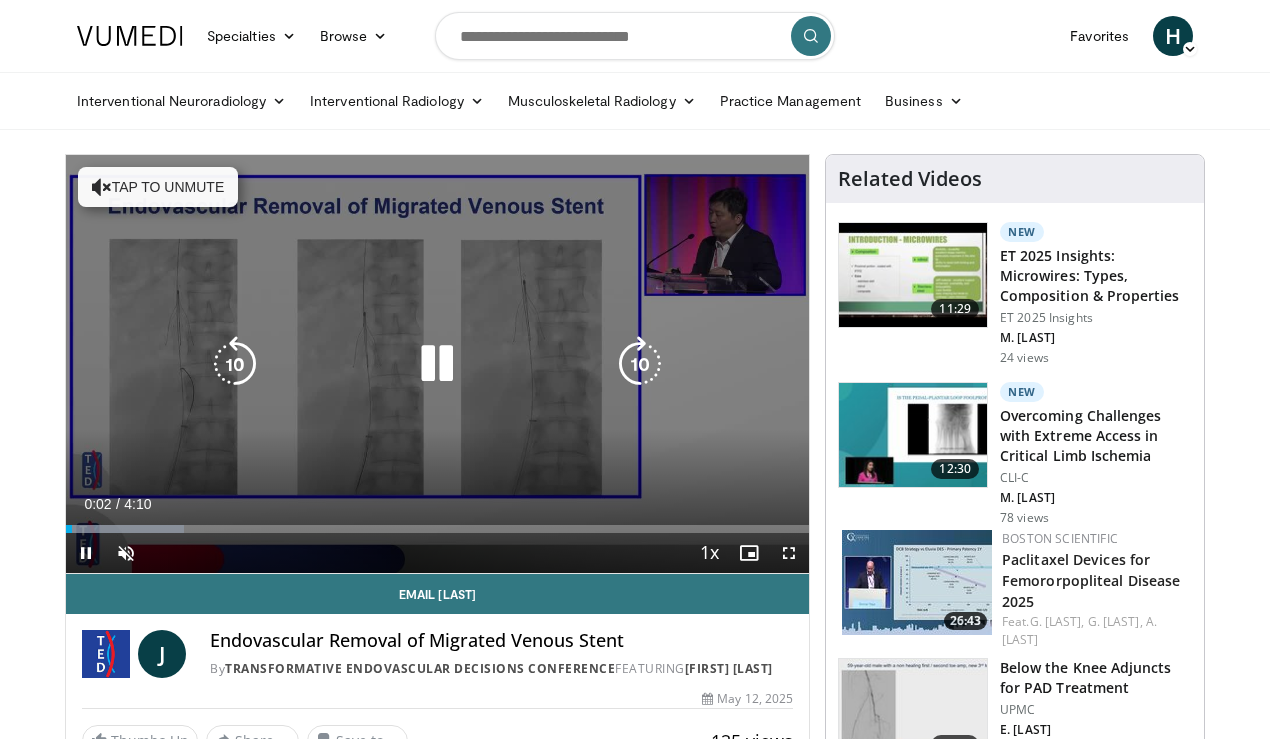 click on "Tap to unmute" at bounding box center [158, 187] 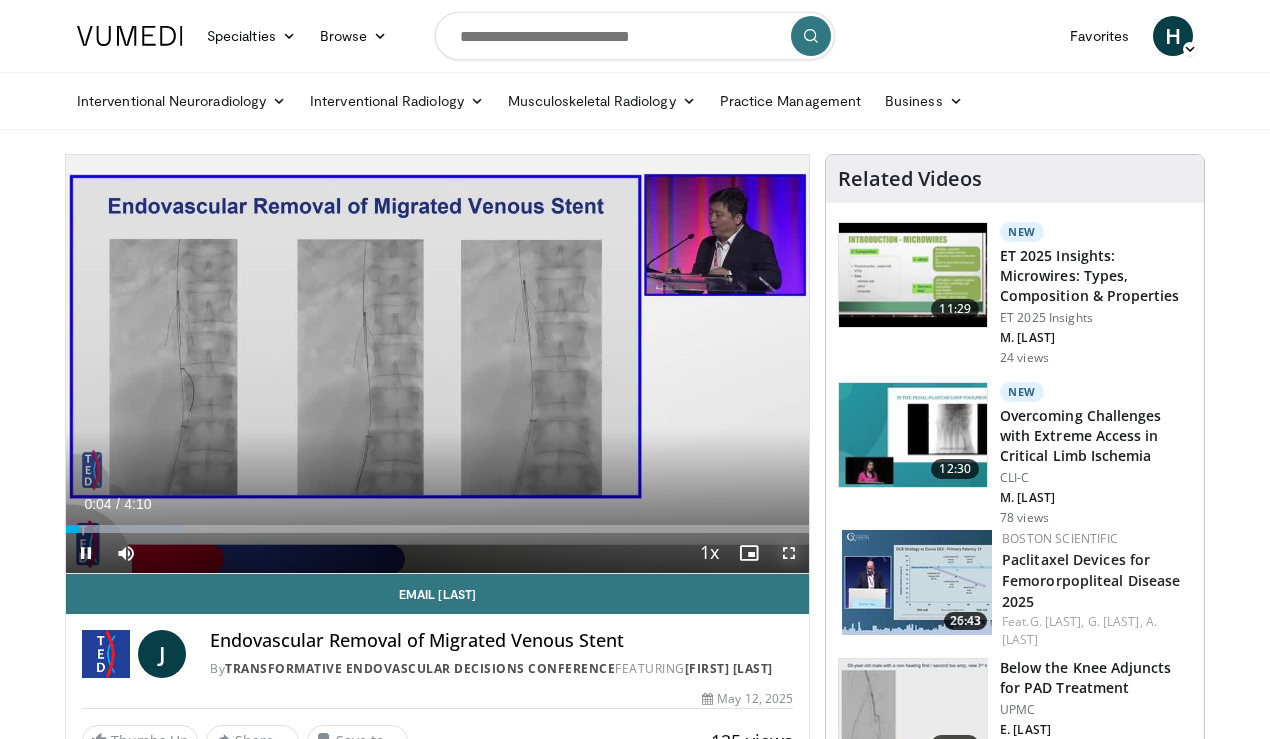 click at bounding box center [789, 553] 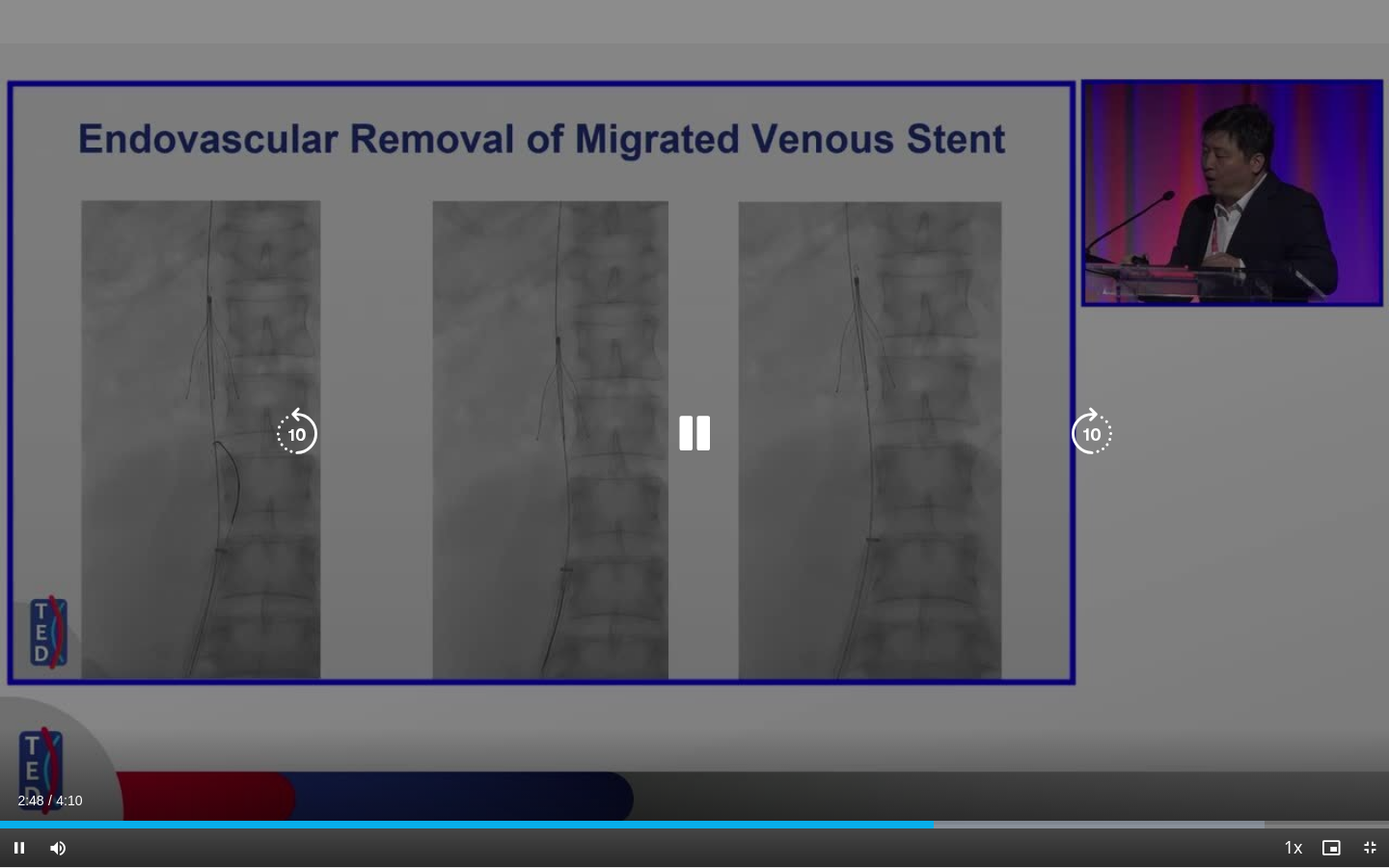 click at bounding box center (297, 434) 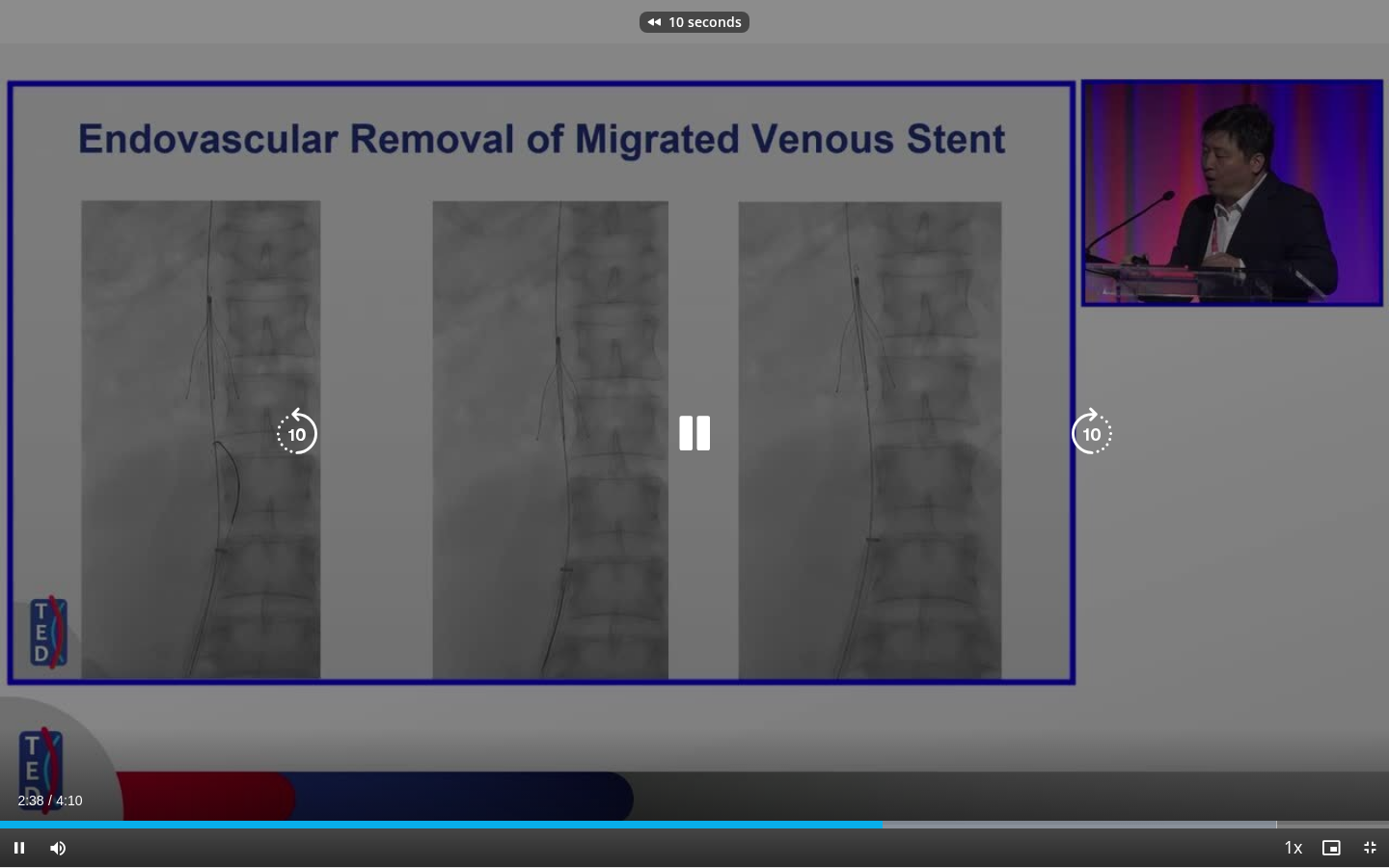 click at bounding box center [694, 434] 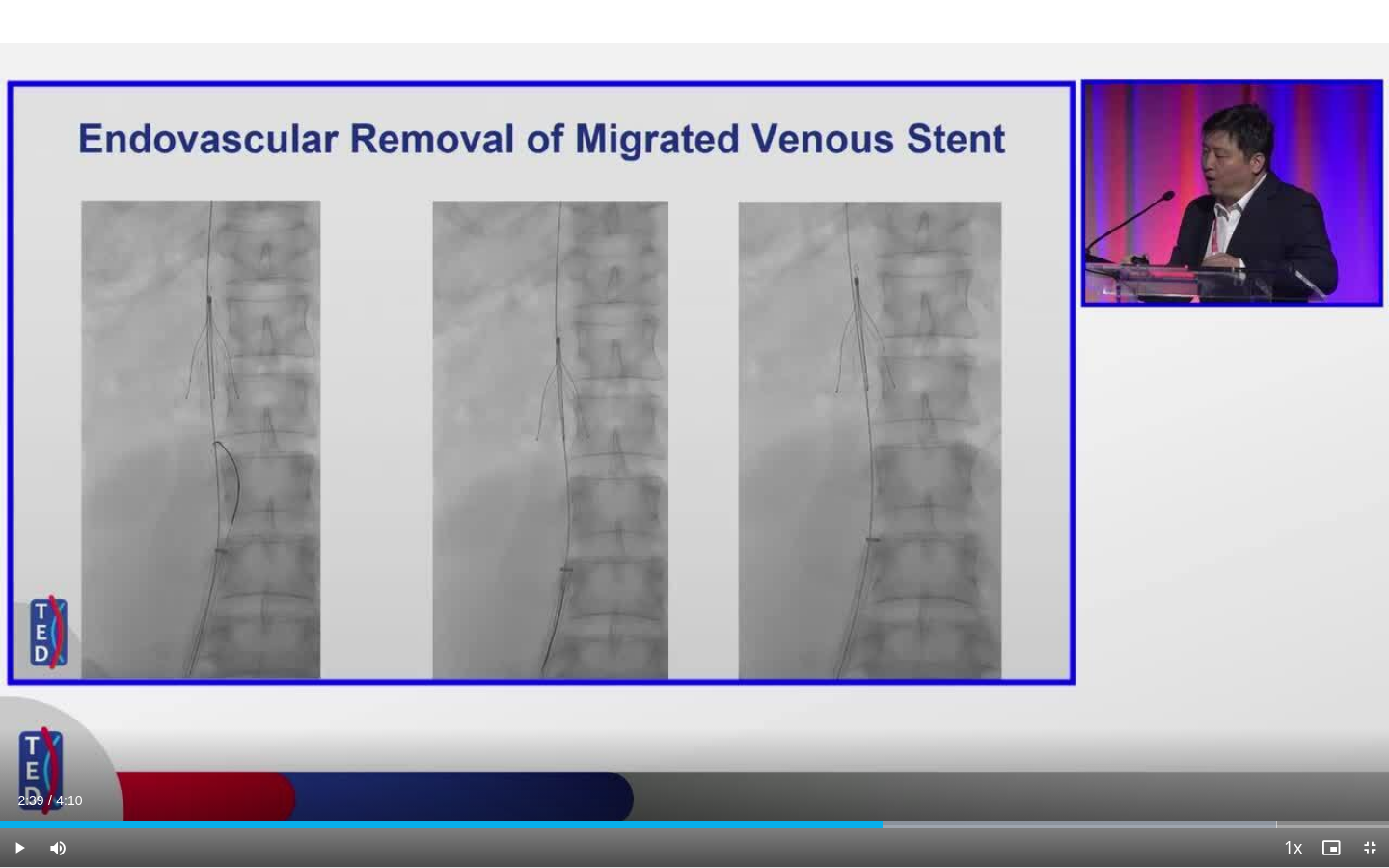type 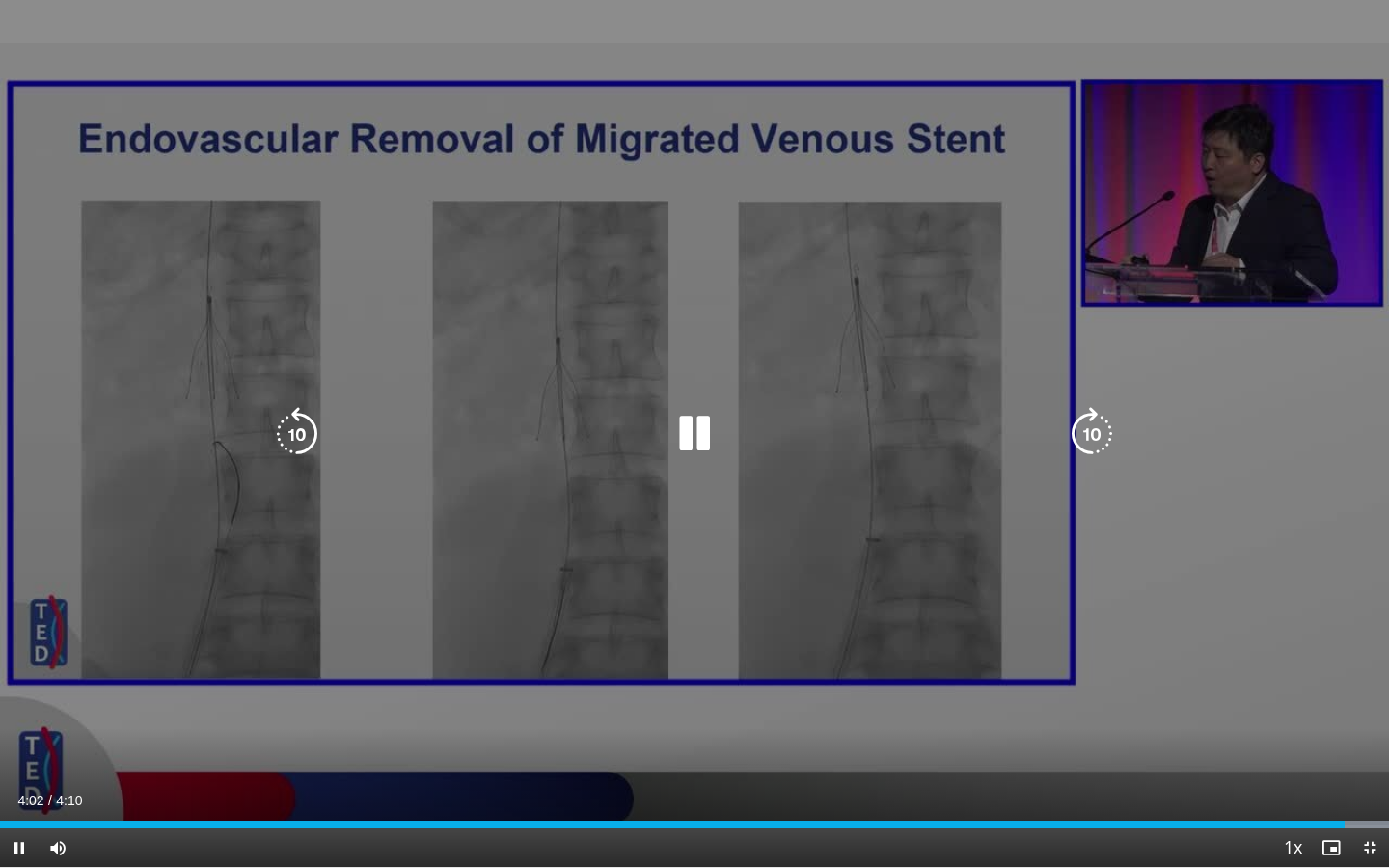 click at bounding box center [694, 434] 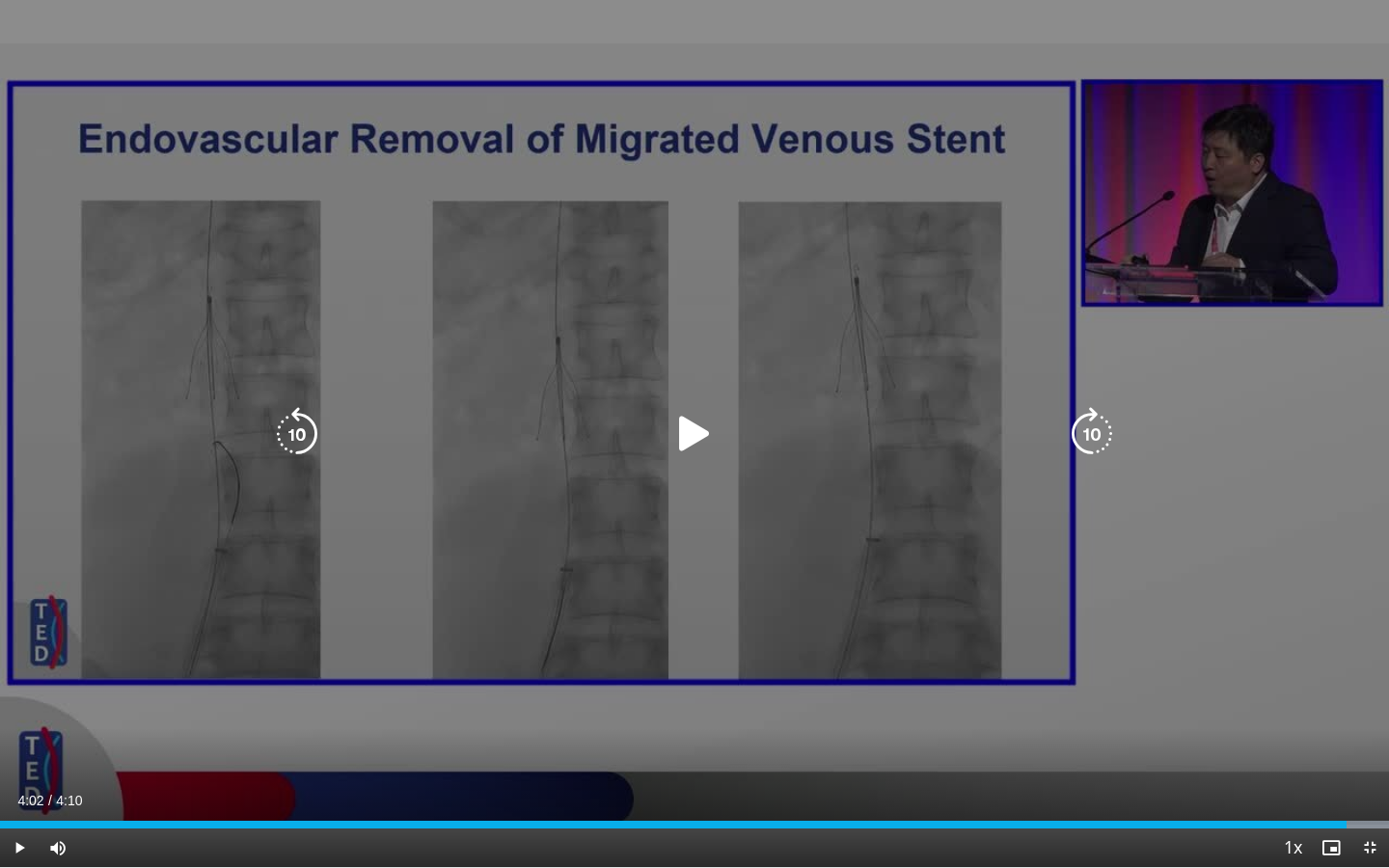 click on "10 seconds
Tap to unmute" at bounding box center (694, 433) 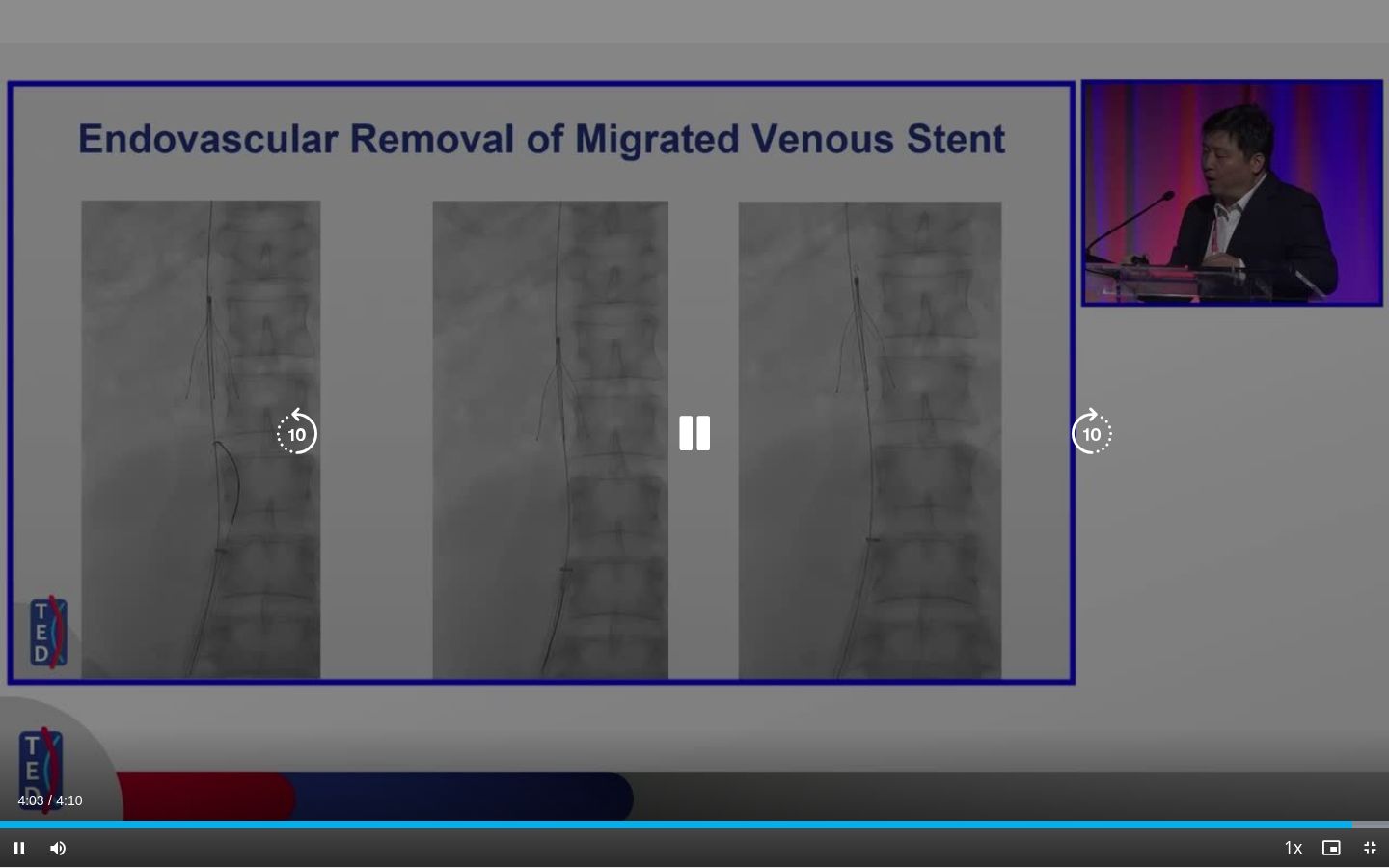 click on "10 seconds
Tap to unmute" at bounding box center [694, 433] 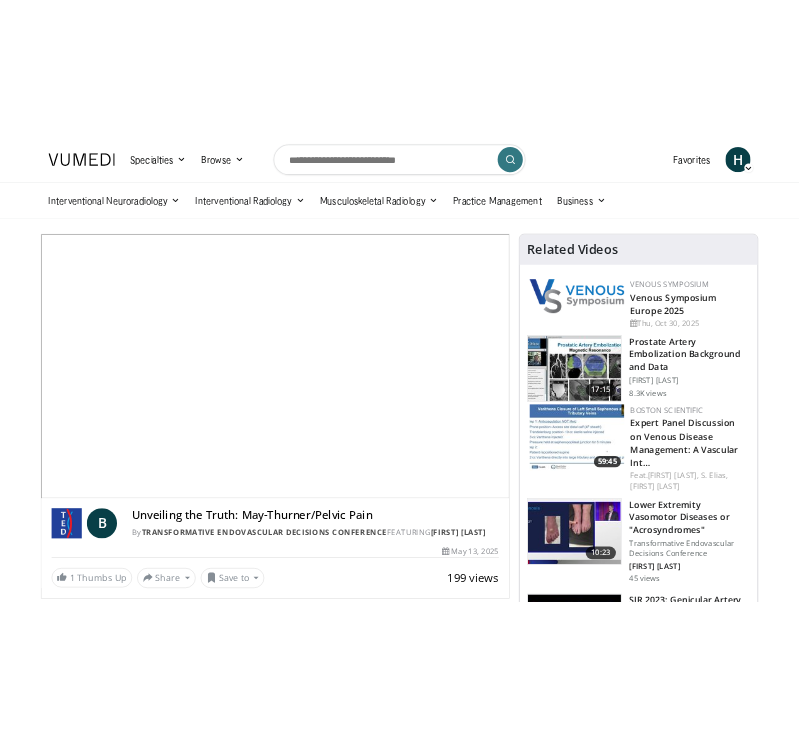 scroll, scrollTop: 0, scrollLeft: 0, axis: both 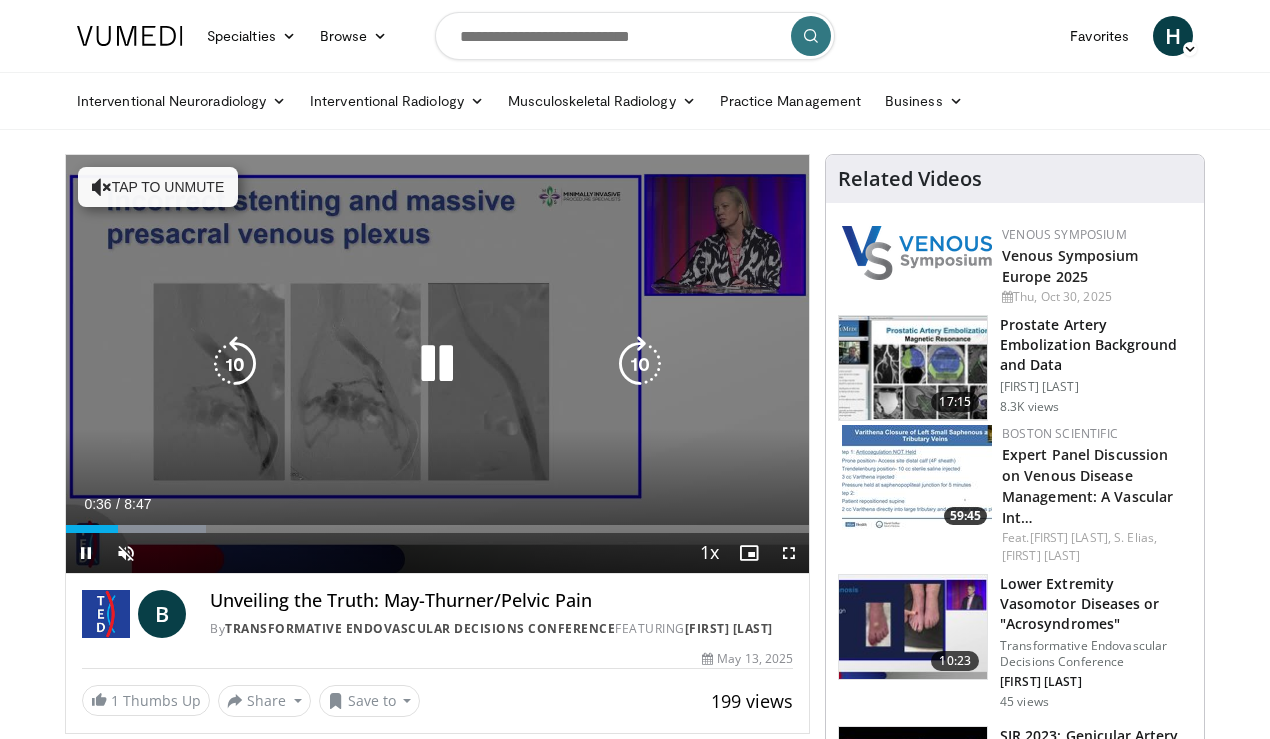 click on "Tap to unmute" at bounding box center (158, 187) 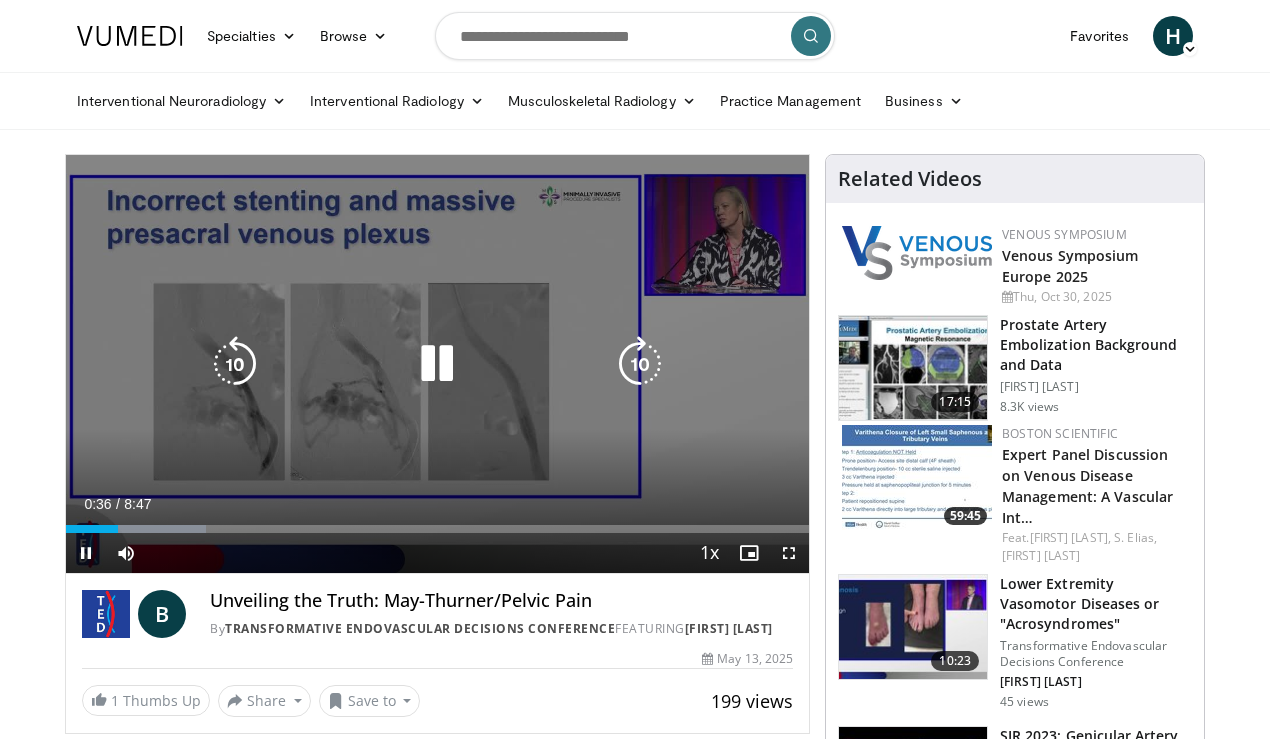click at bounding box center [235, 364] 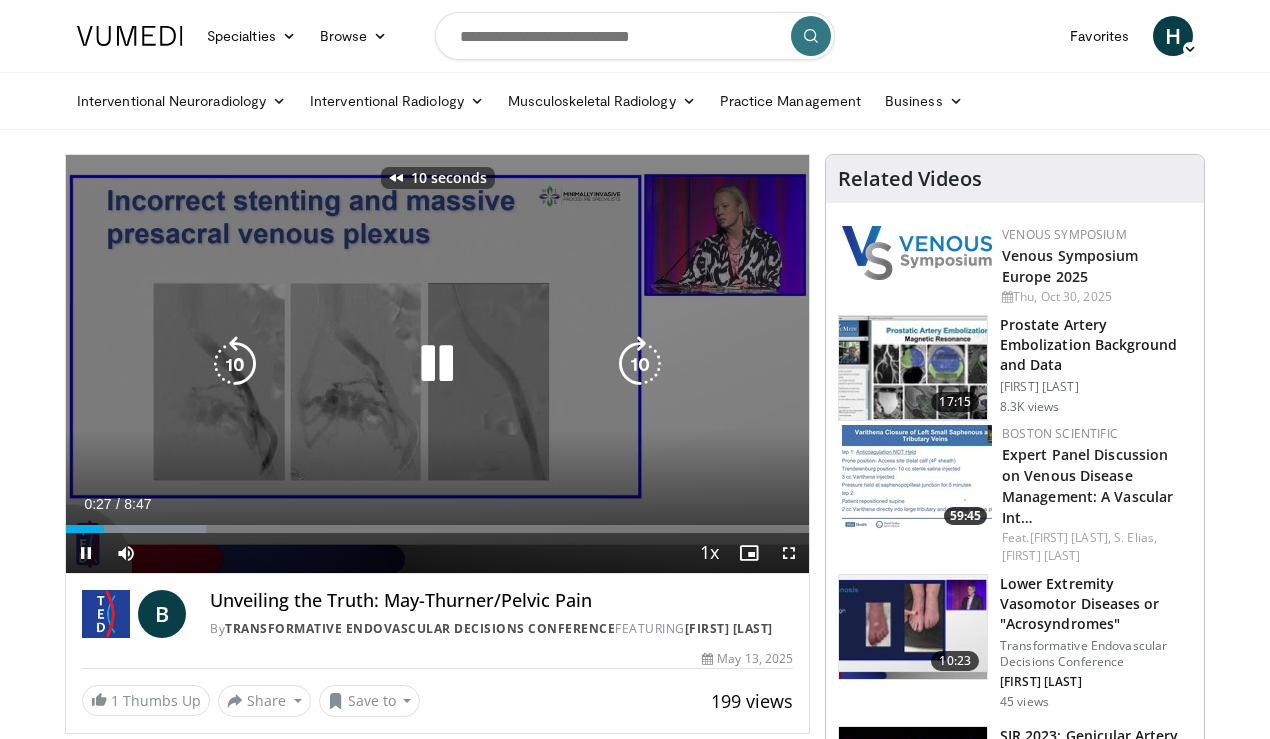 click at bounding box center [235, 364] 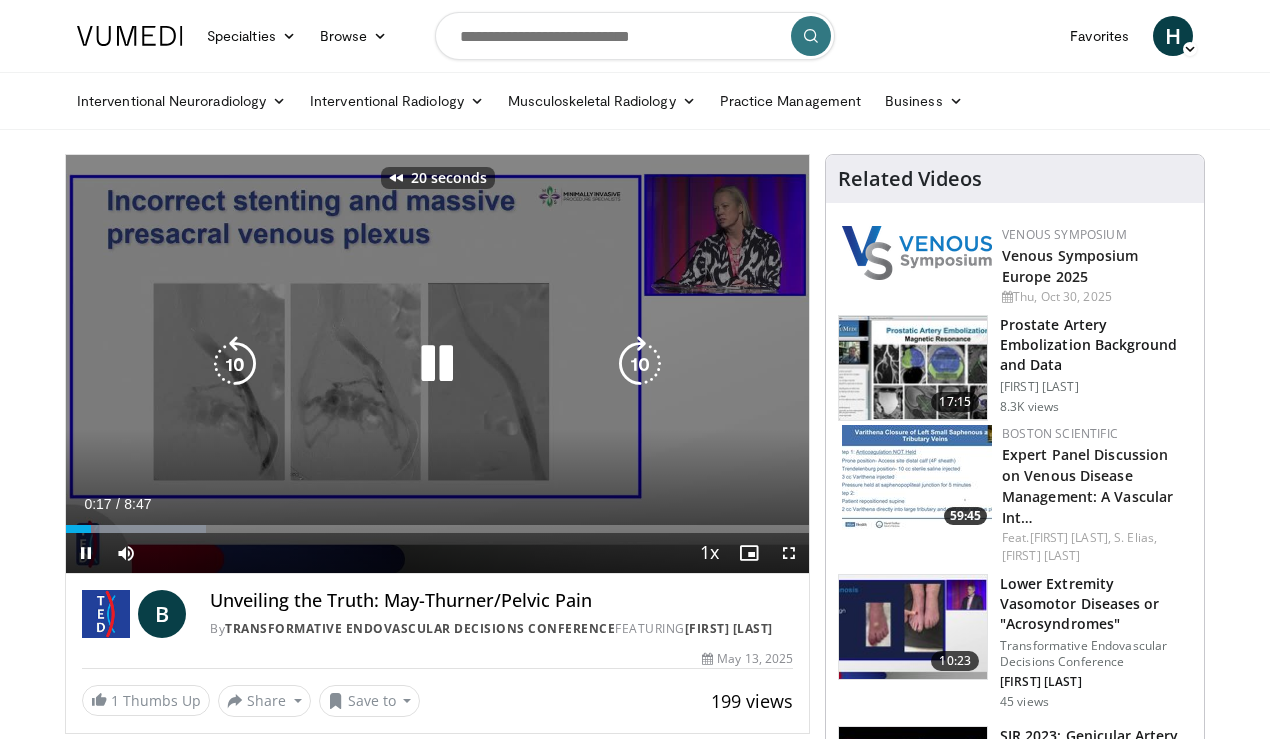 click at bounding box center [235, 364] 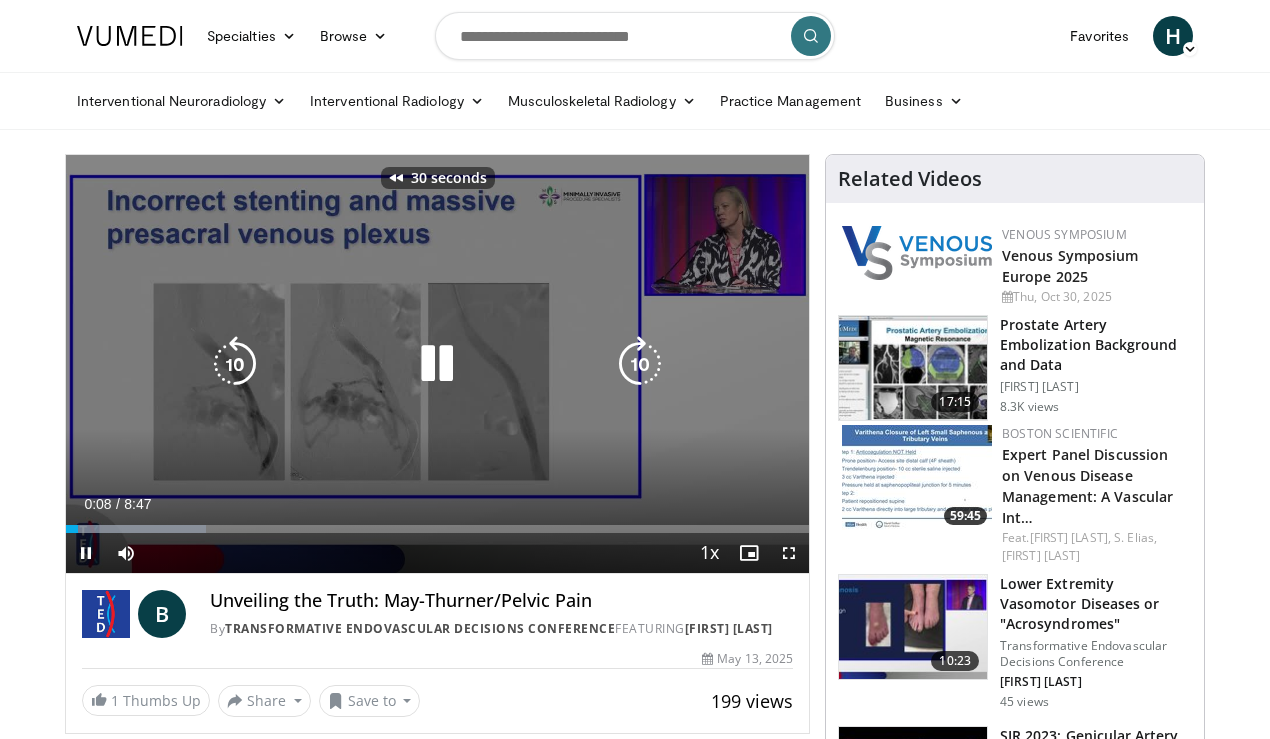 click at bounding box center (235, 364) 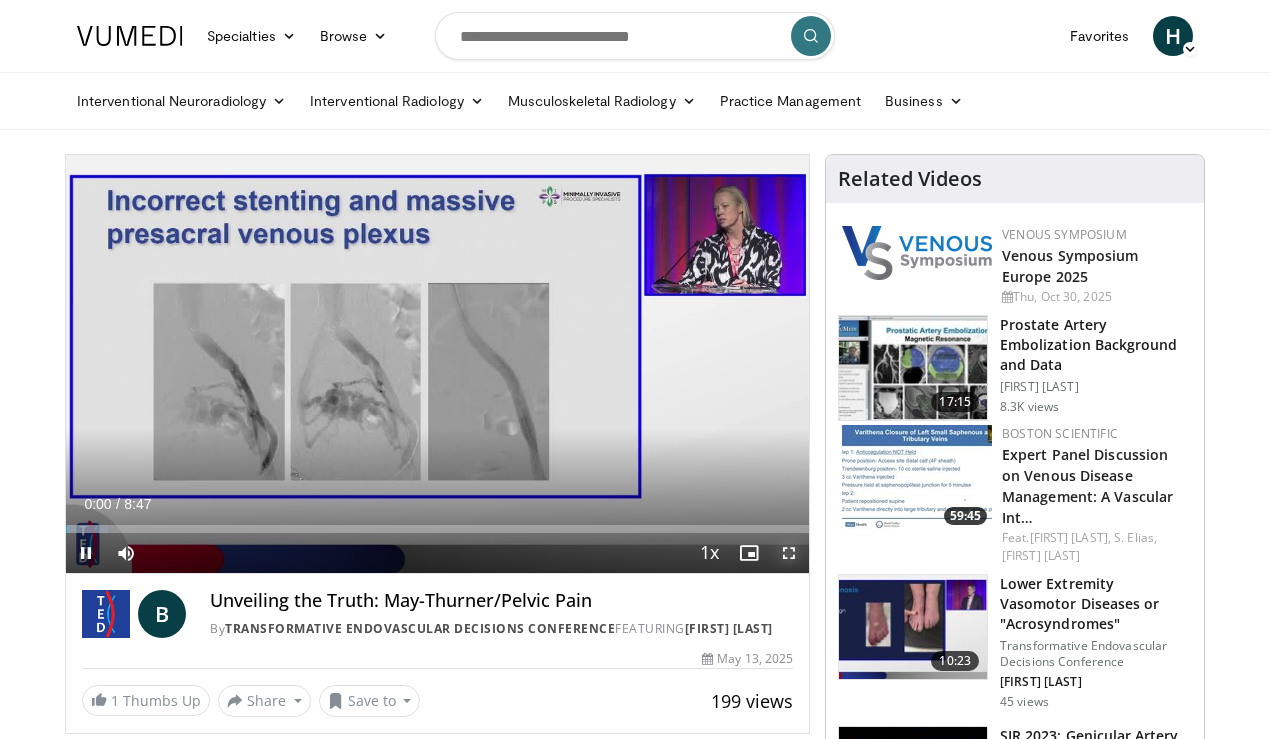 click at bounding box center [789, 553] 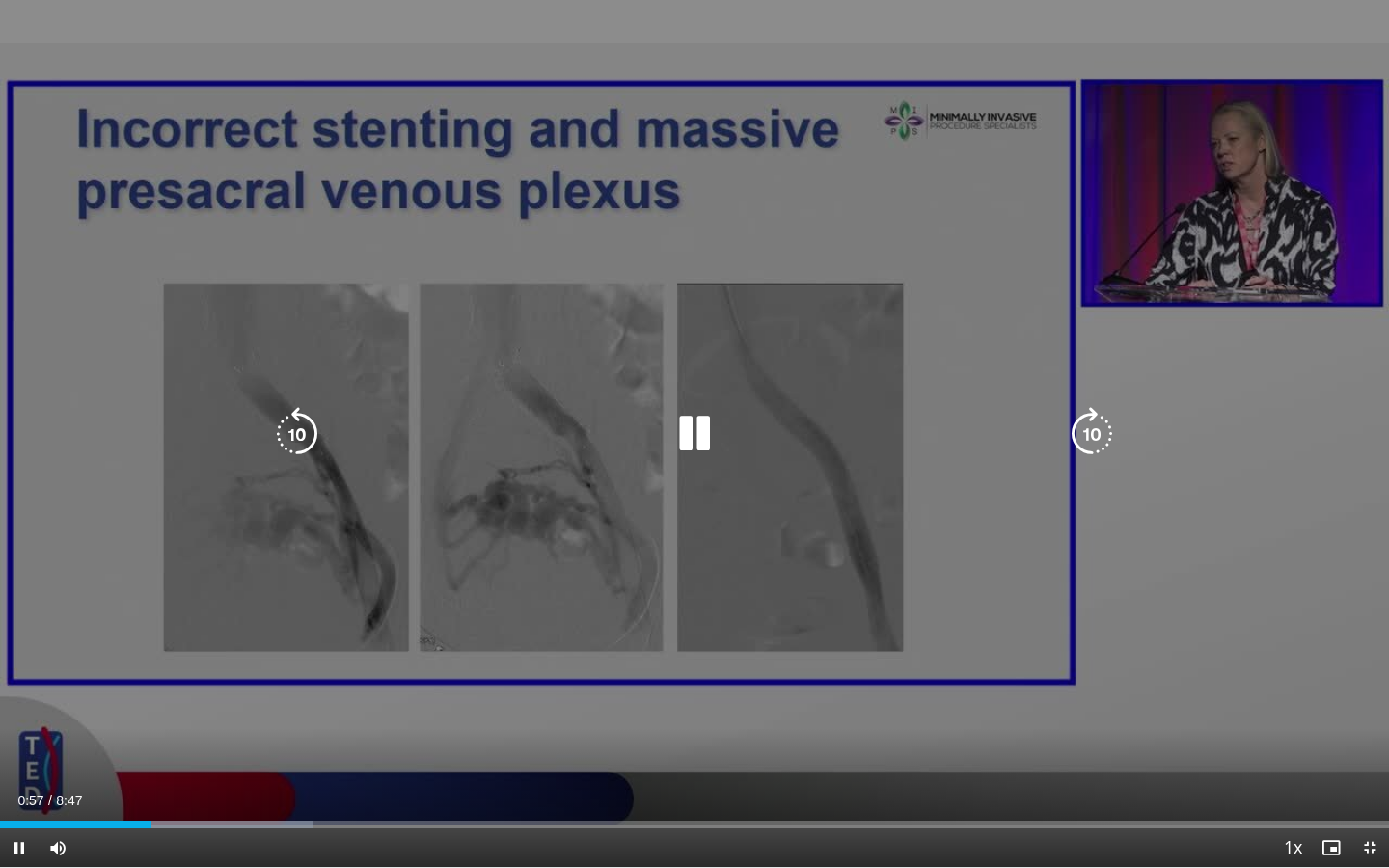 click at bounding box center (297, 434) 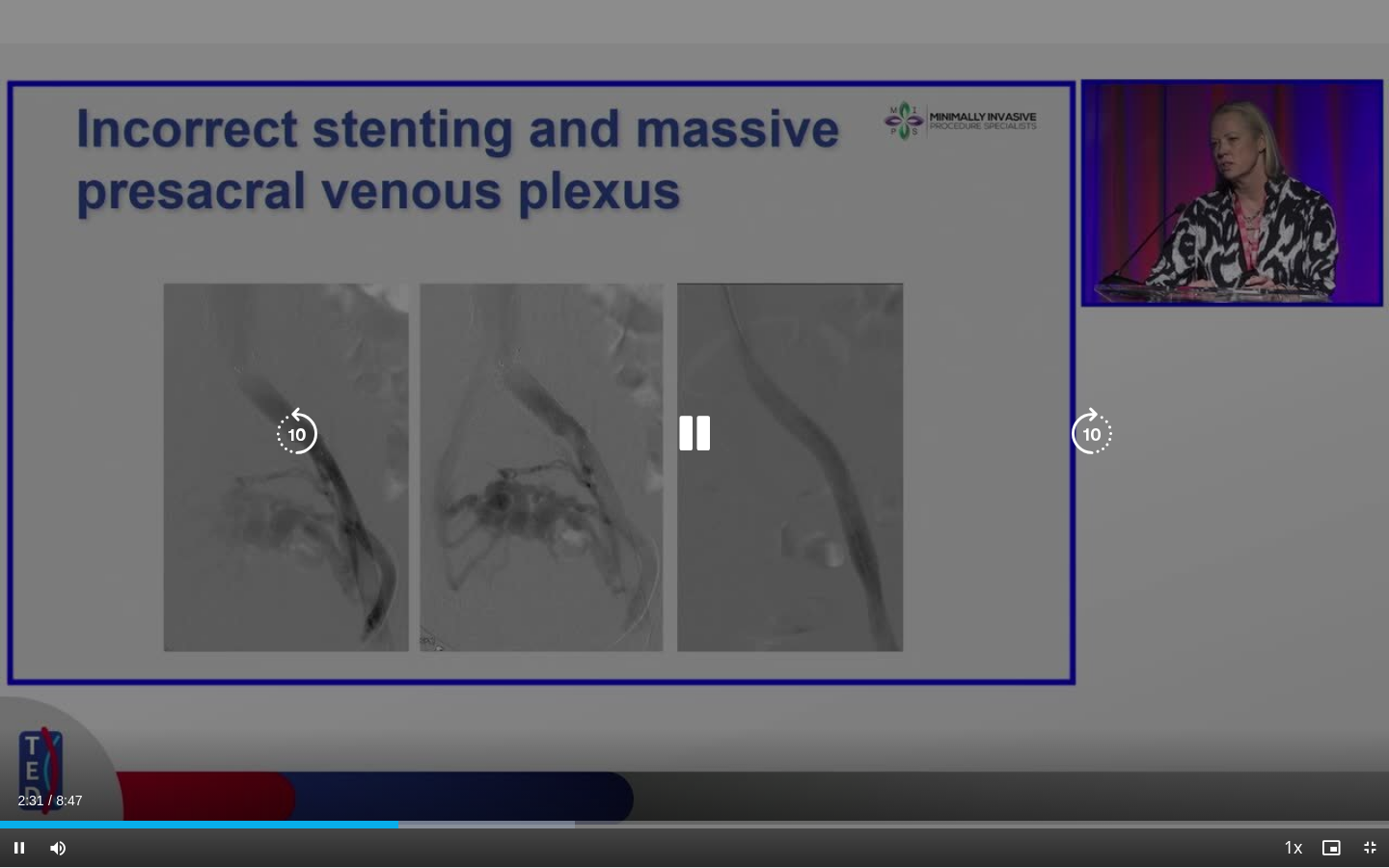 click at bounding box center (297, 434) 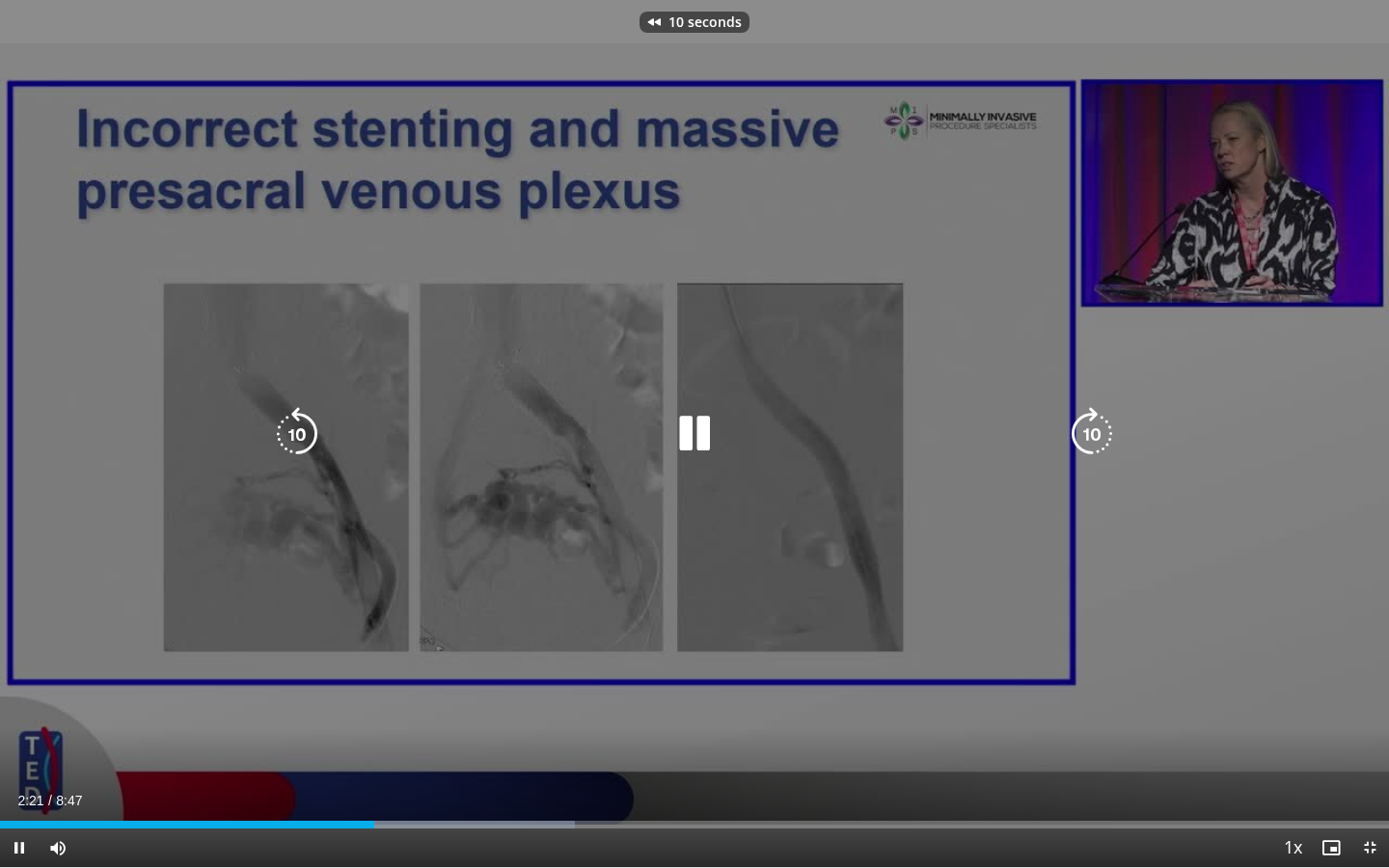 click at bounding box center (297, 434) 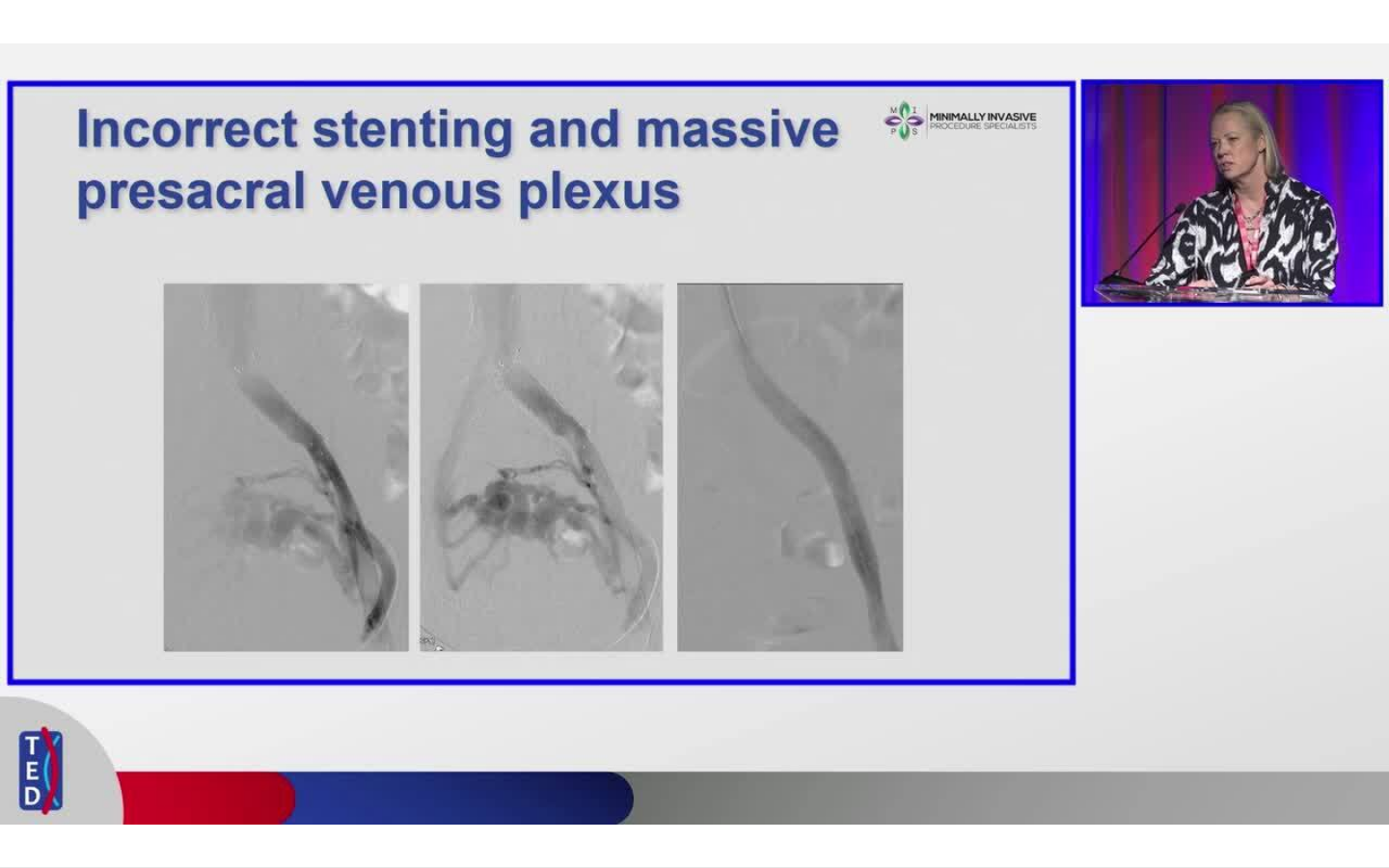 type 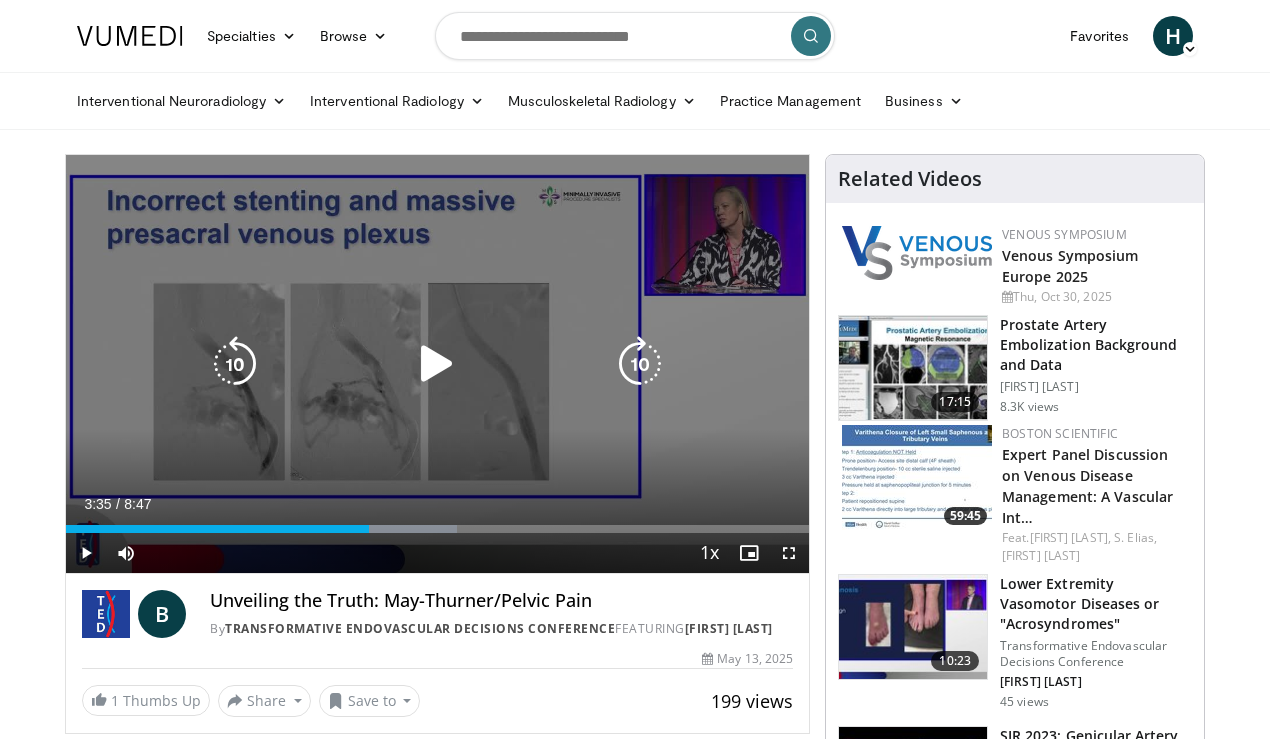 click at bounding box center (235, 364) 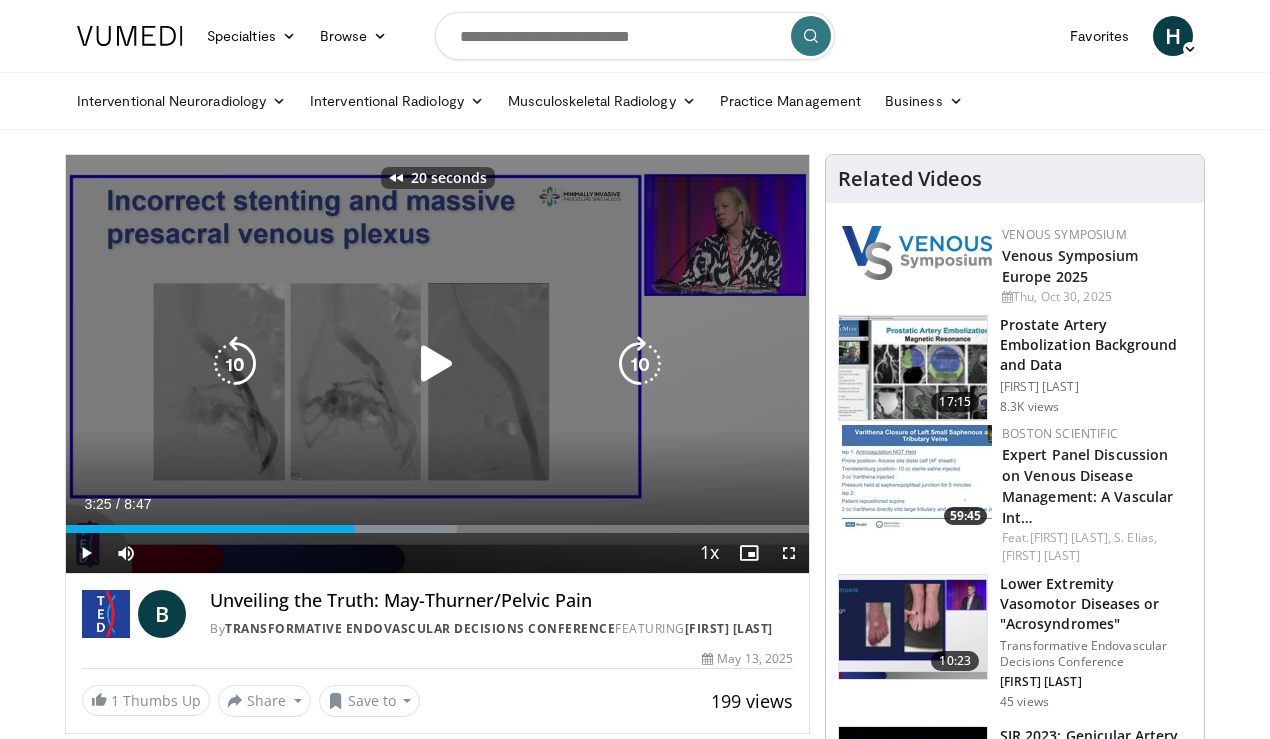 click at bounding box center [235, 364] 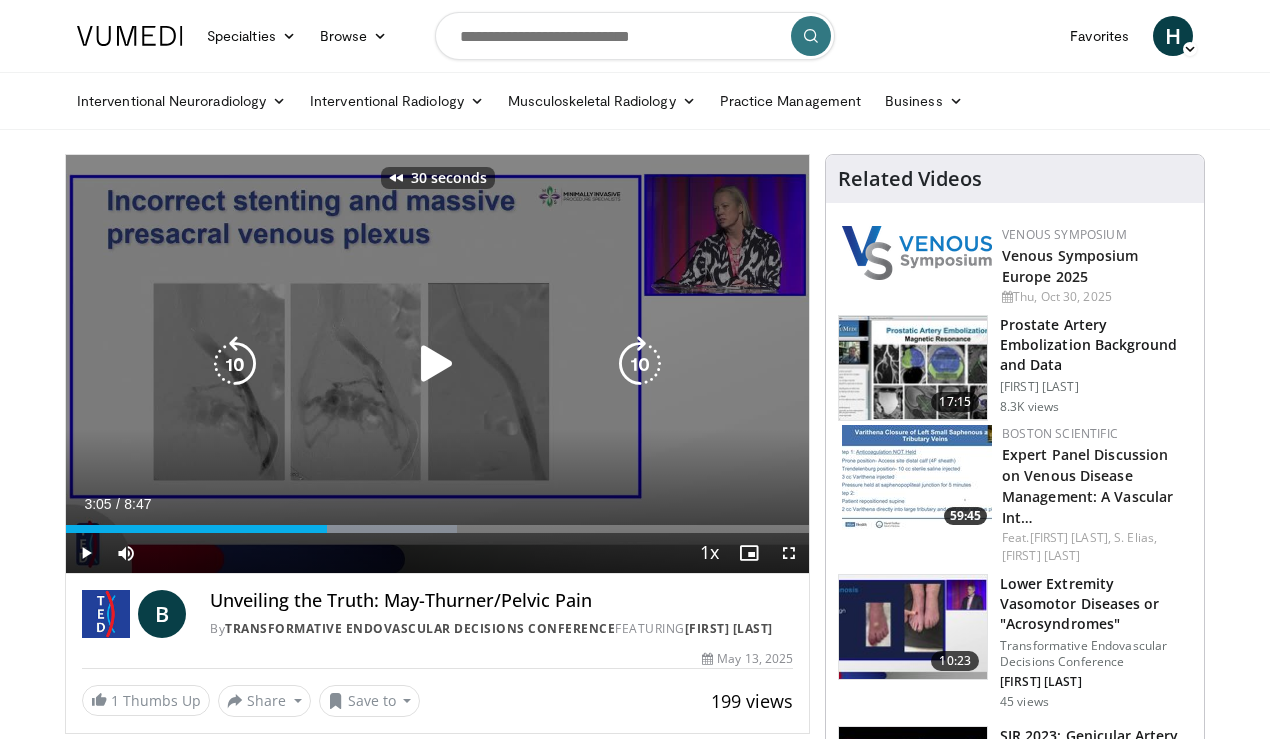 click at bounding box center (235, 364) 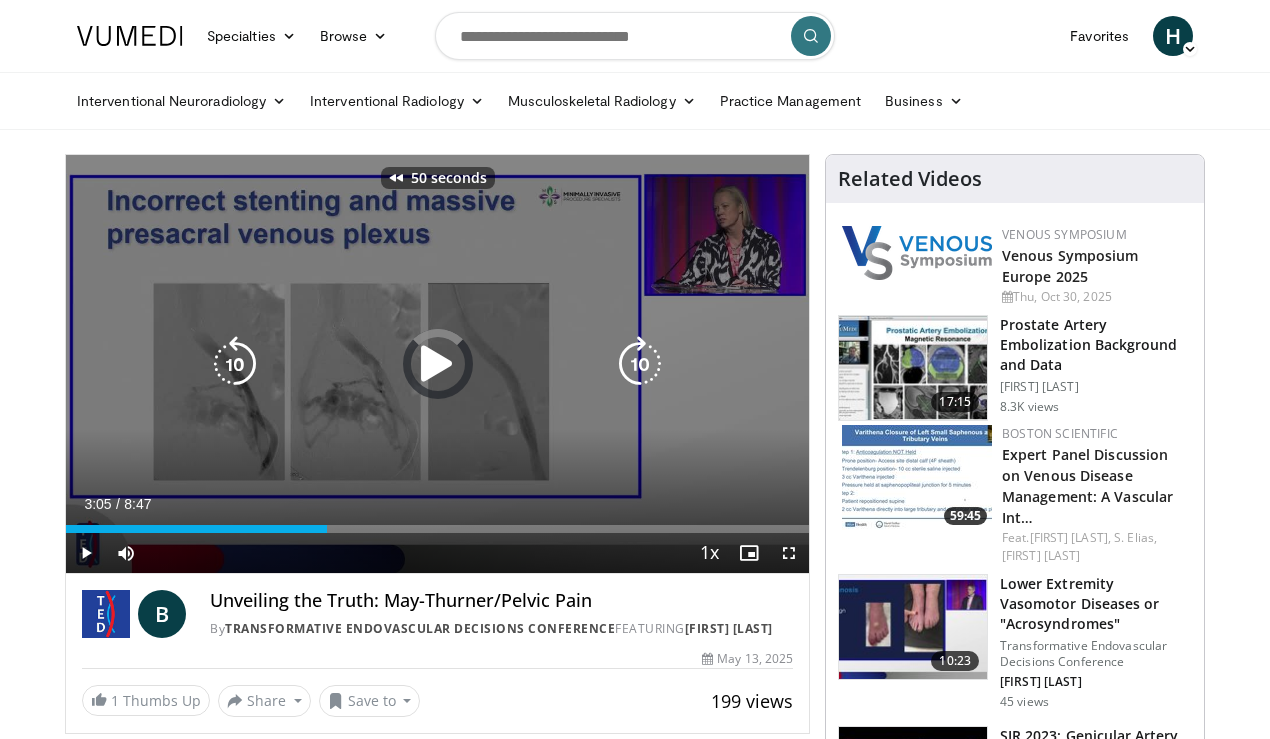 click at bounding box center (235, 364) 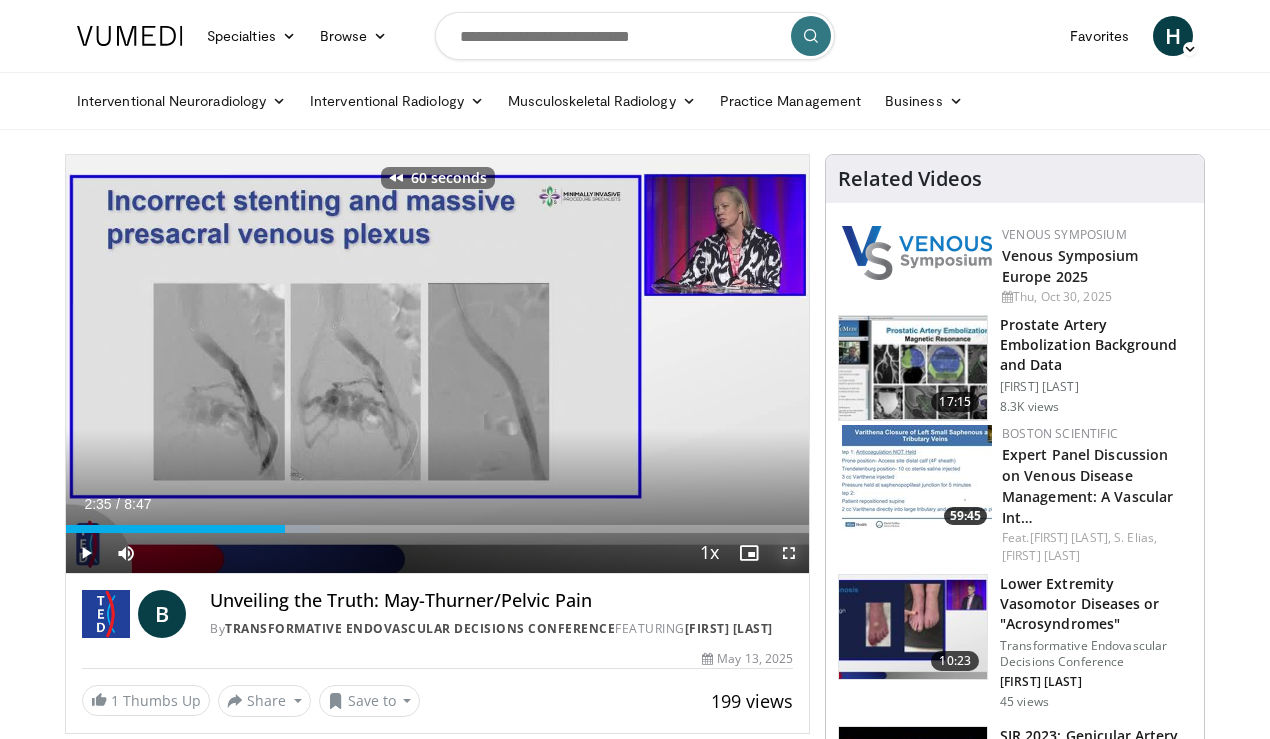 click at bounding box center [789, 553] 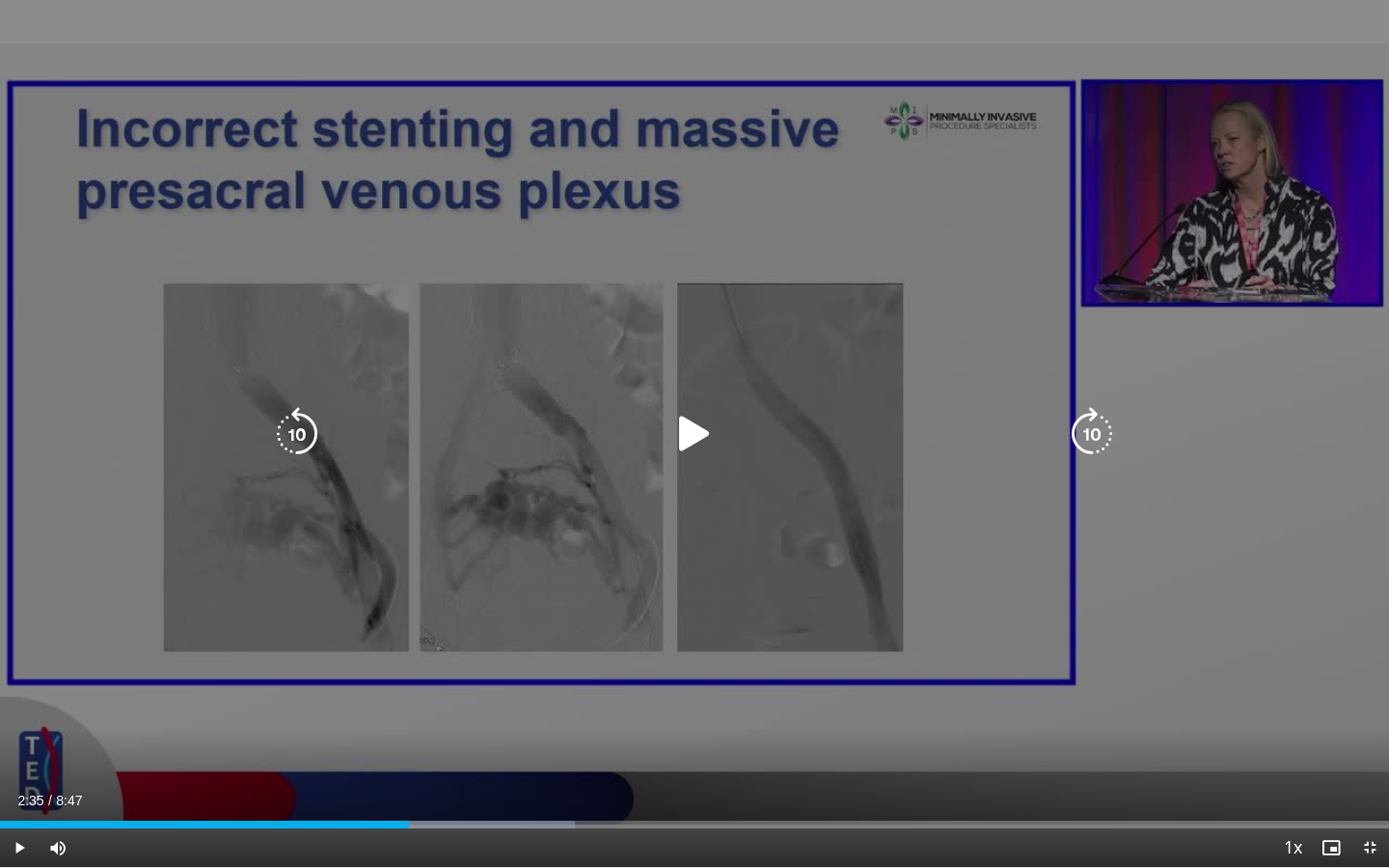 click at bounding box center [297, 434] 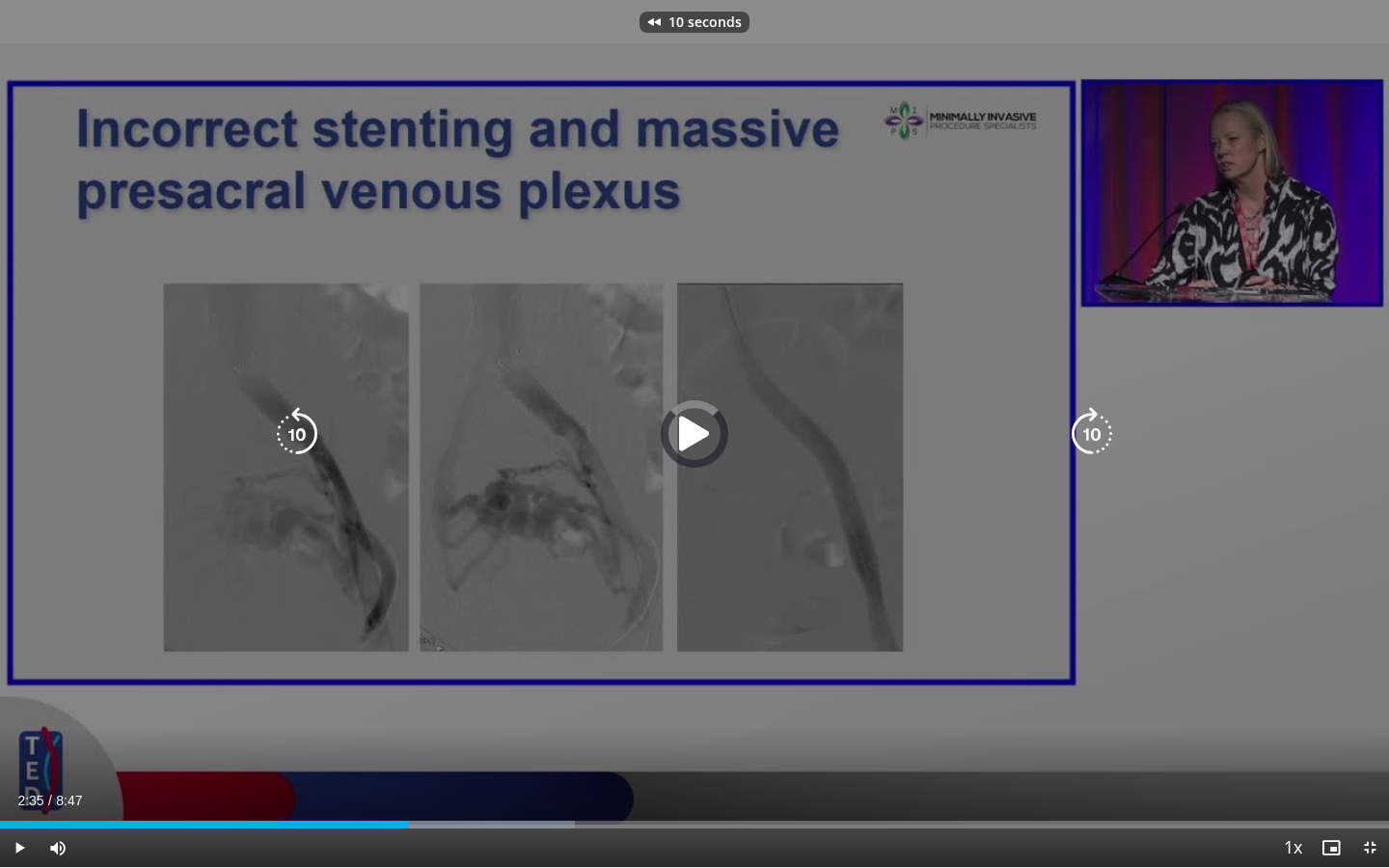 click at bounding box center [297, 434] 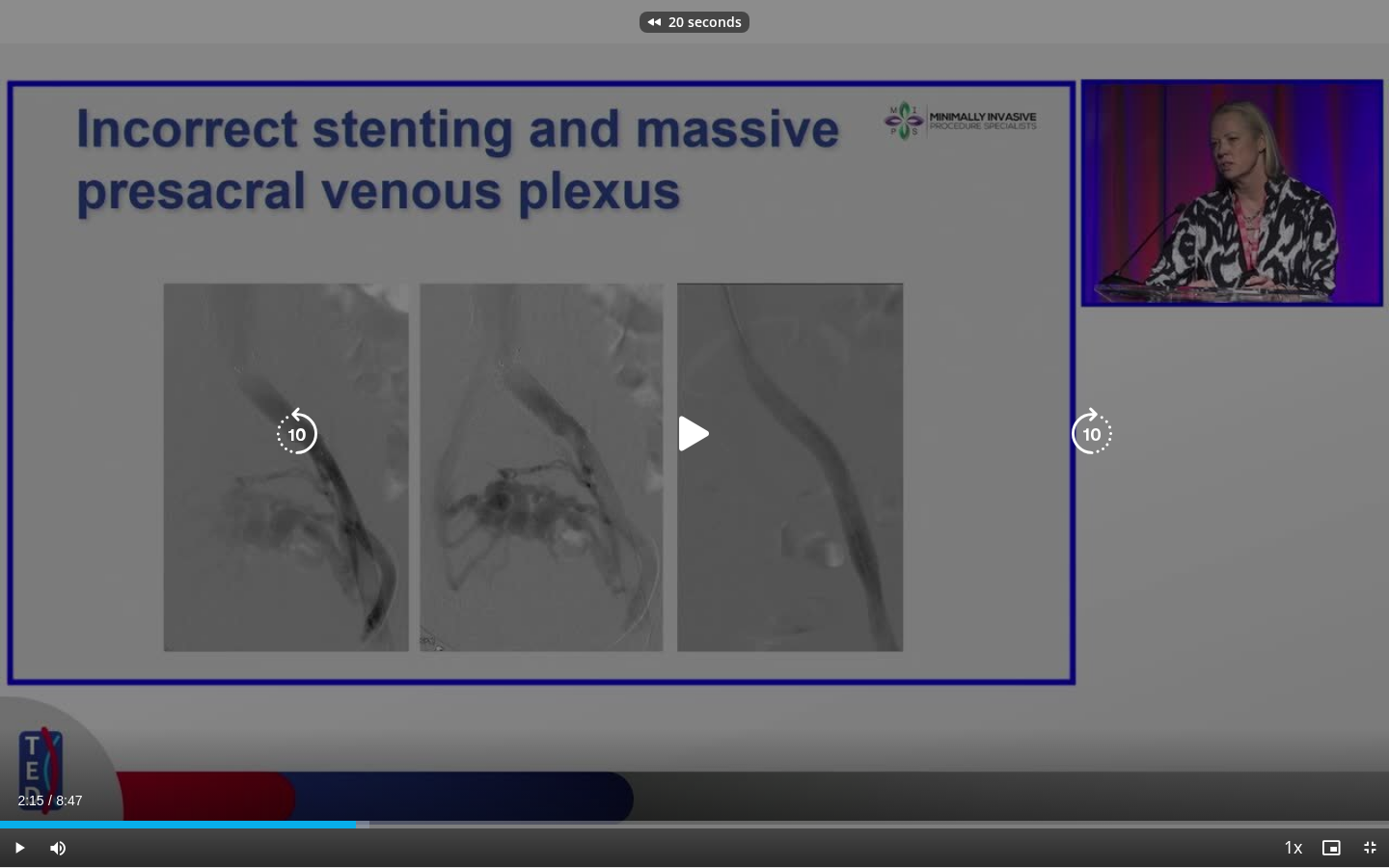 click at bounding box center [297, 434] 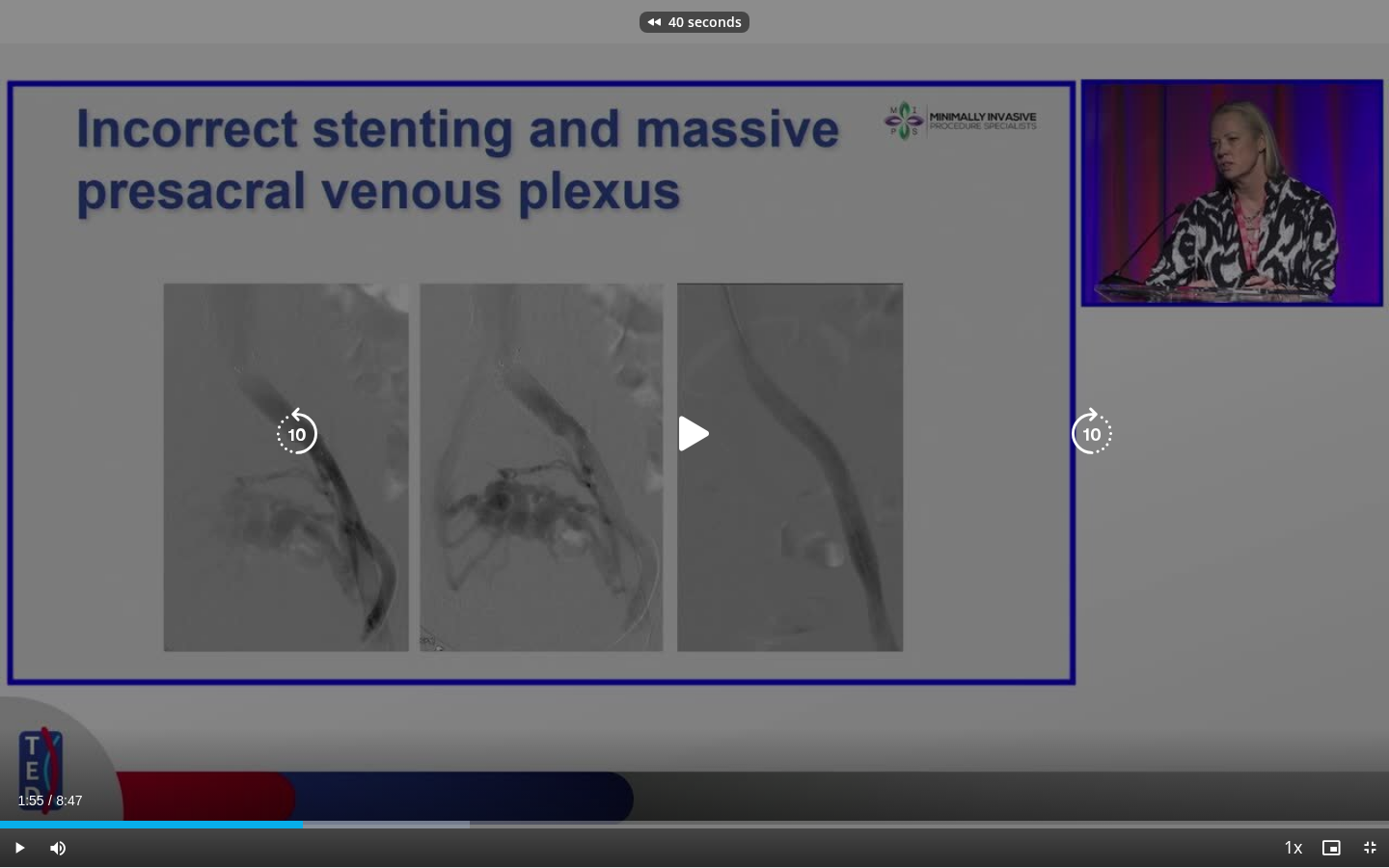 click at bounding box center [297, 434] 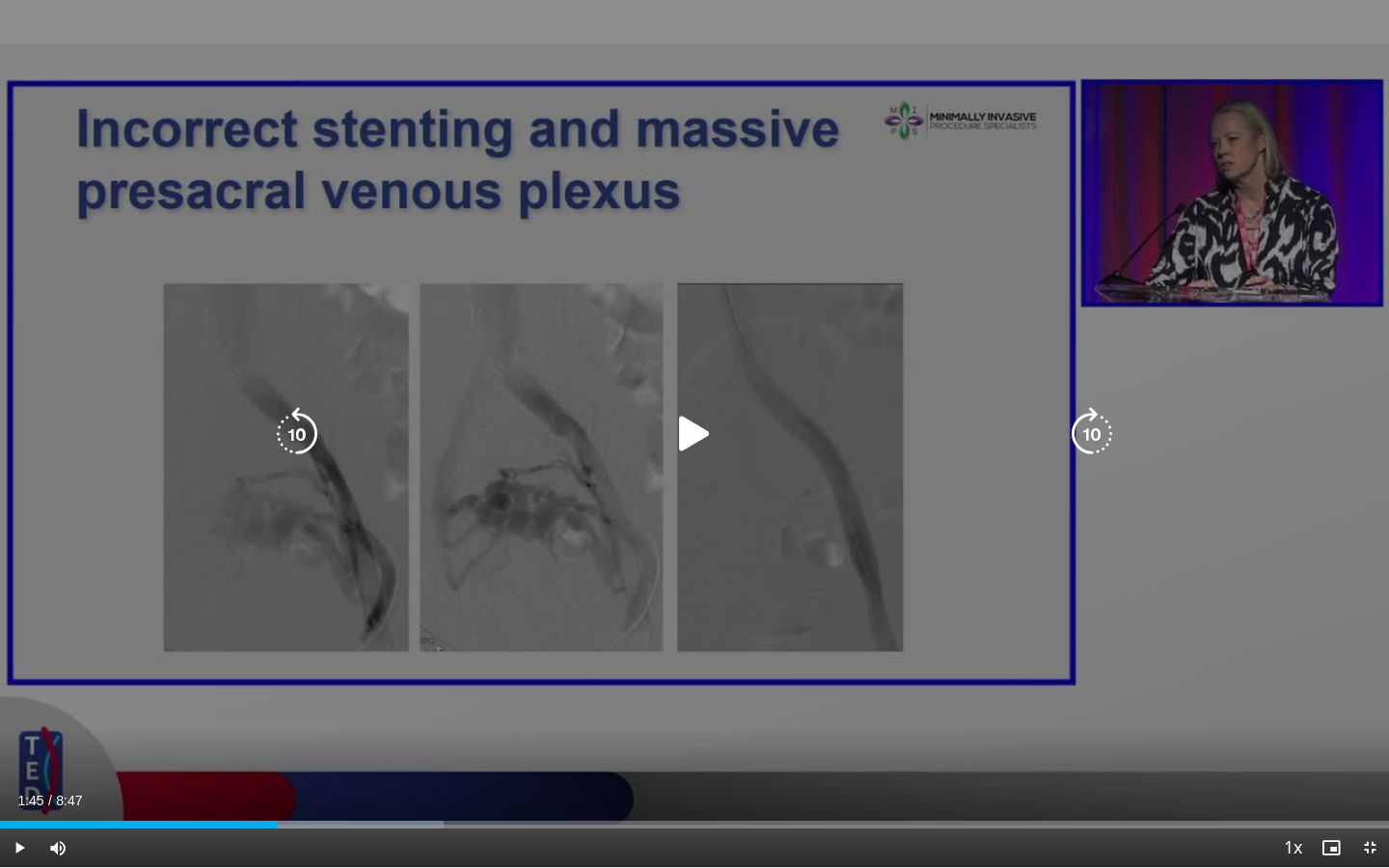 click at bounding box center [694, 434] 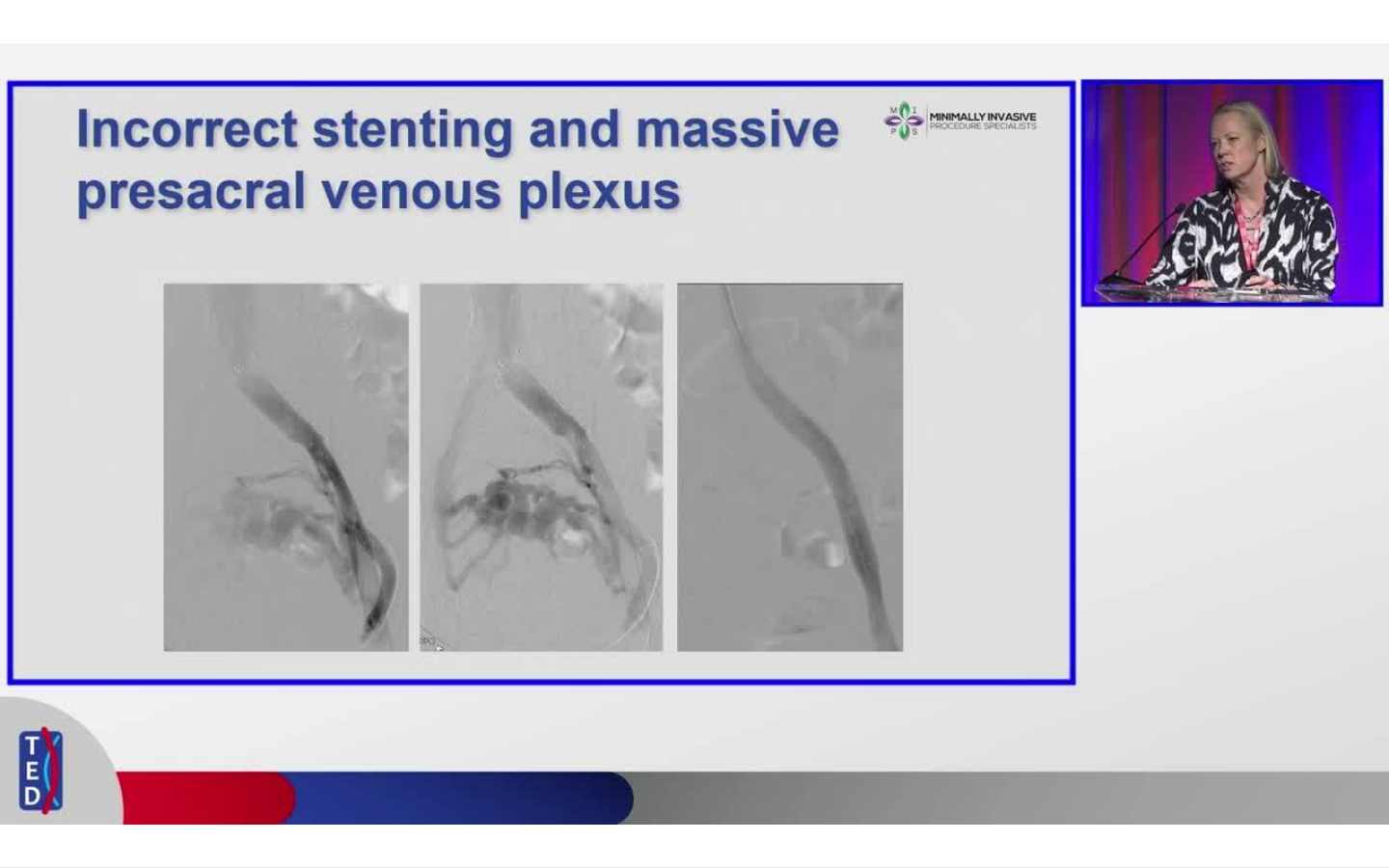 type 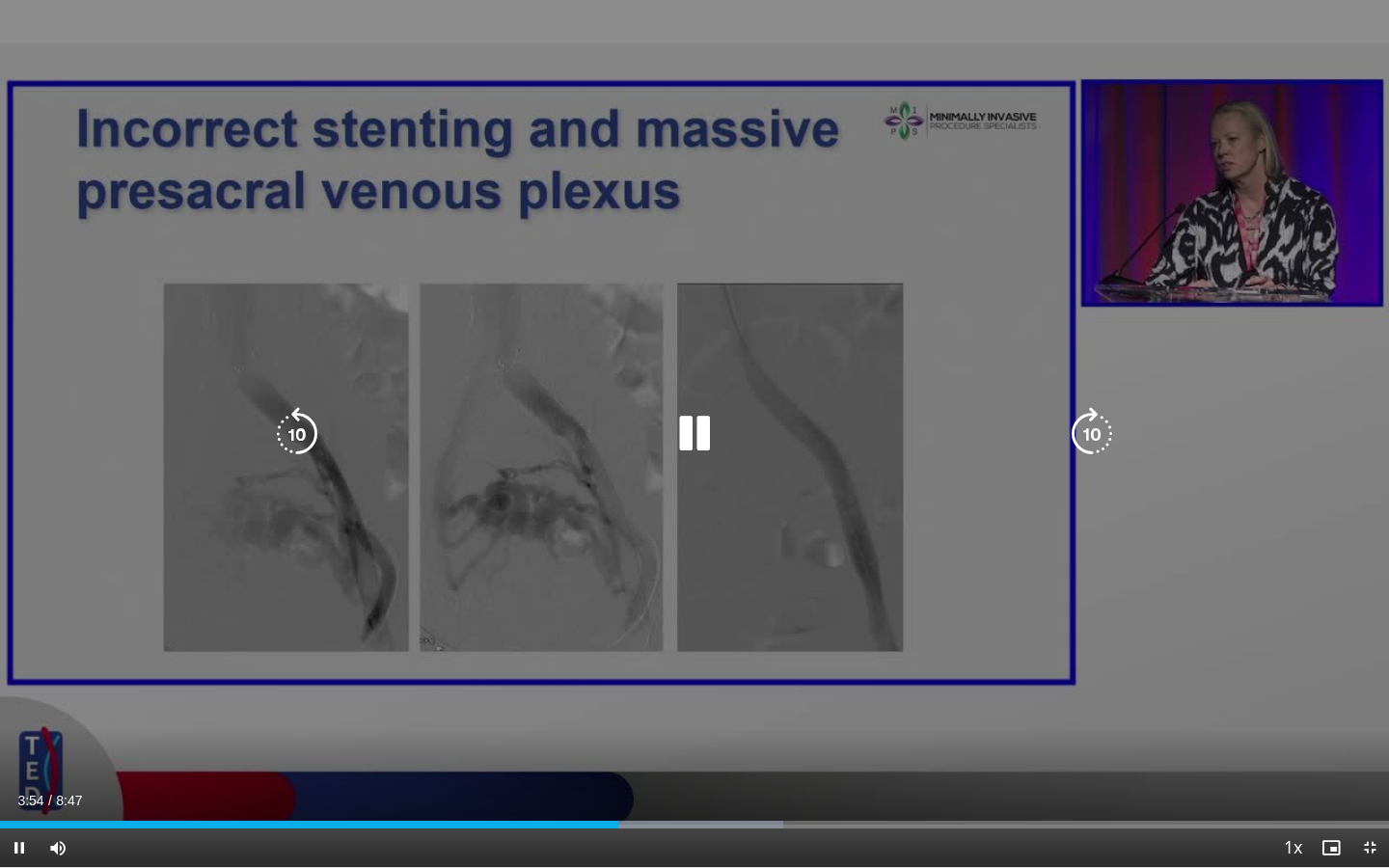 click at bounding box center (297, 434) 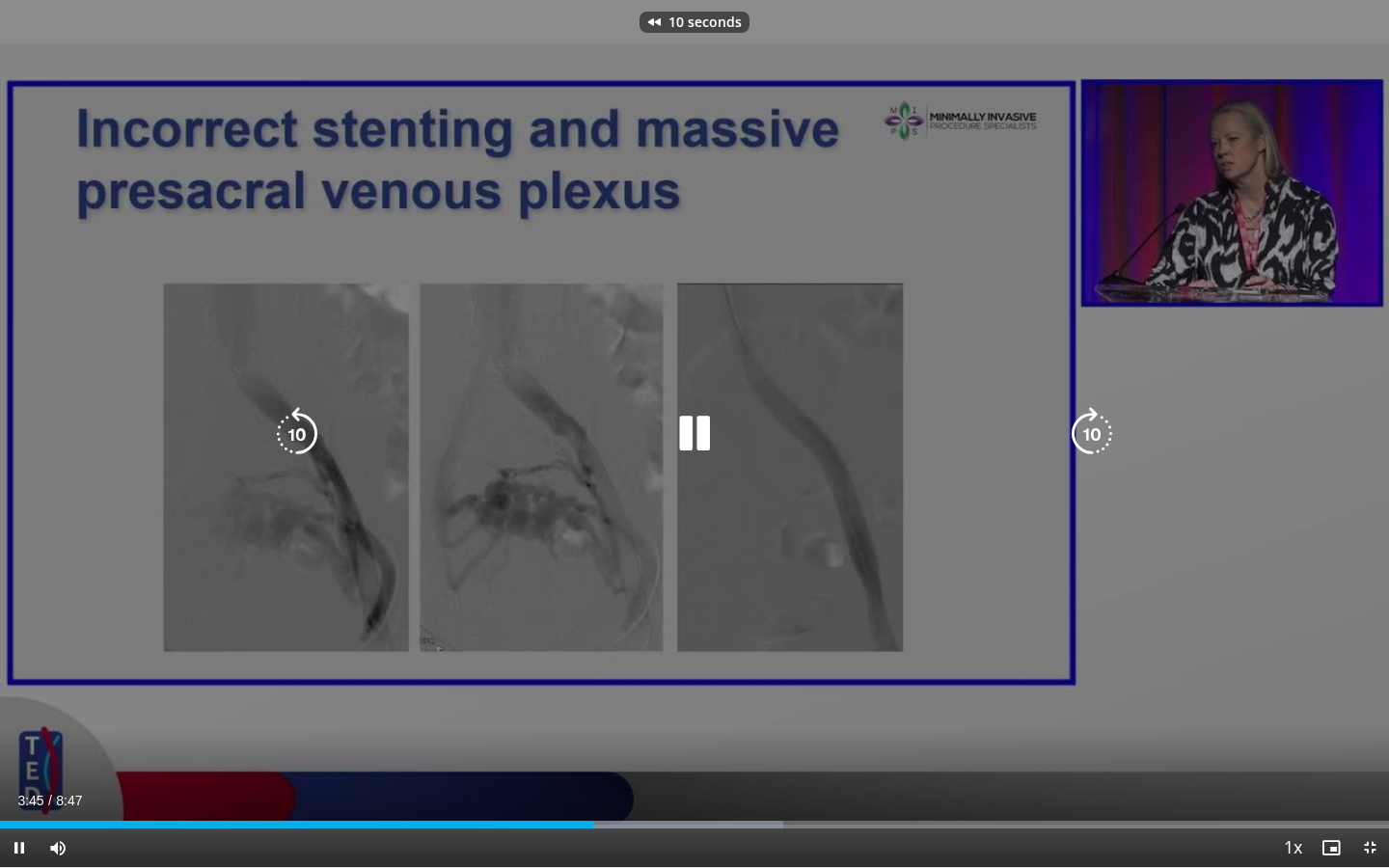 click at bounding box center (297, 434) 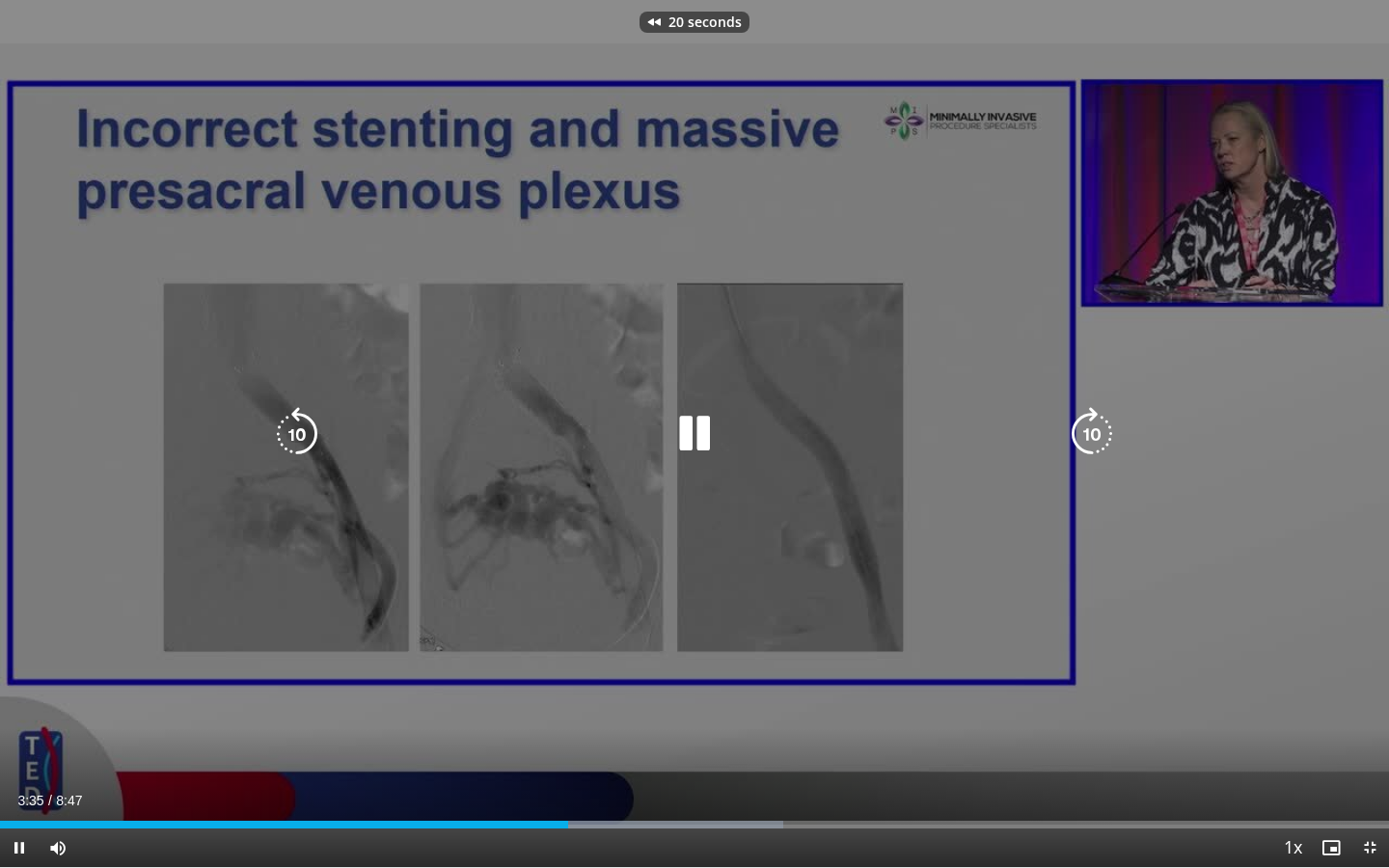 click at bounding box center [297, 434] 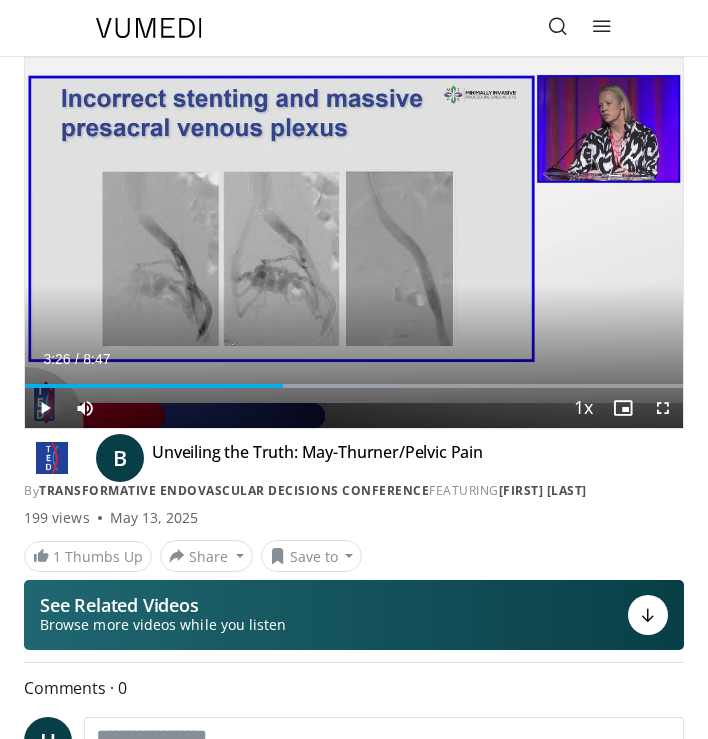 click at bounding box center (45, 408) 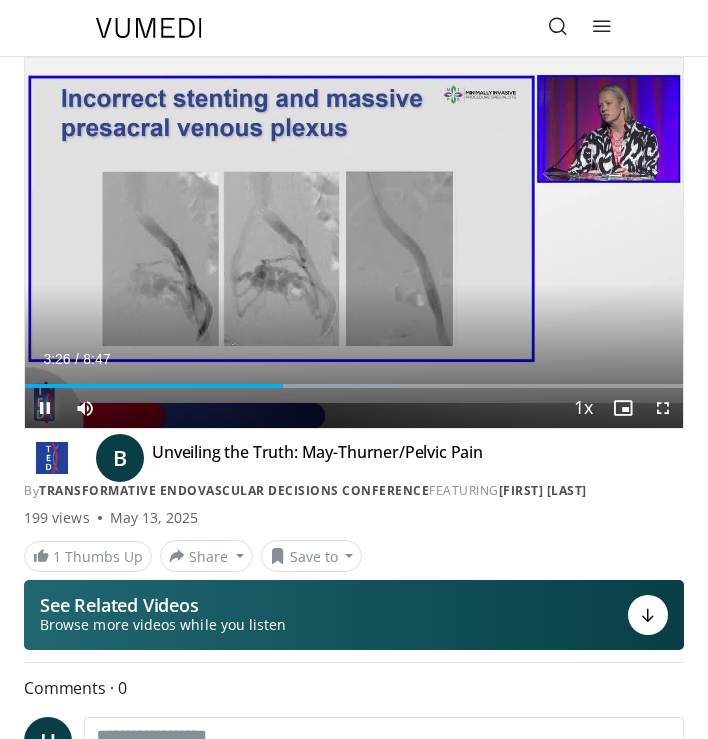 click at bounding box center [45, 408] 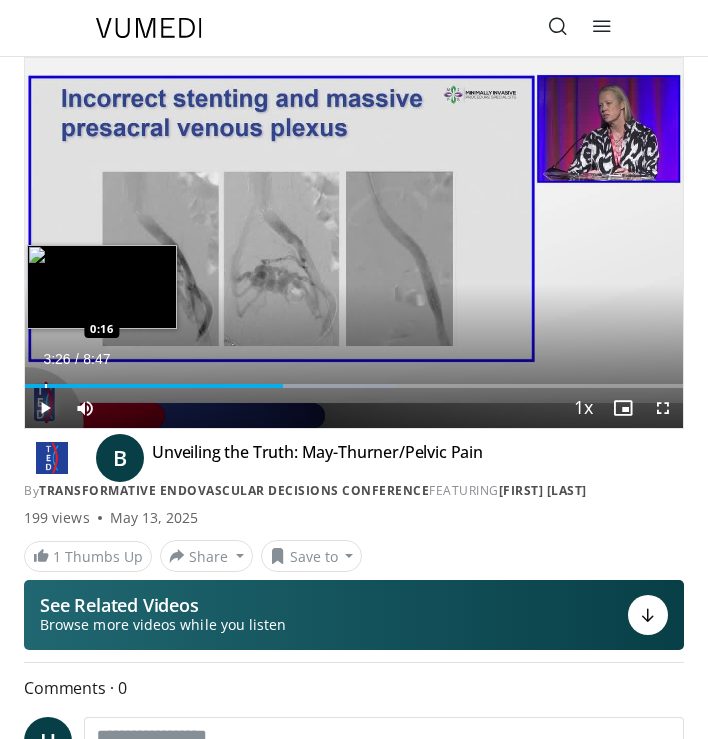click on "Loaded :  56.42% 3:26 0:16" at bounding box center [354, 378] 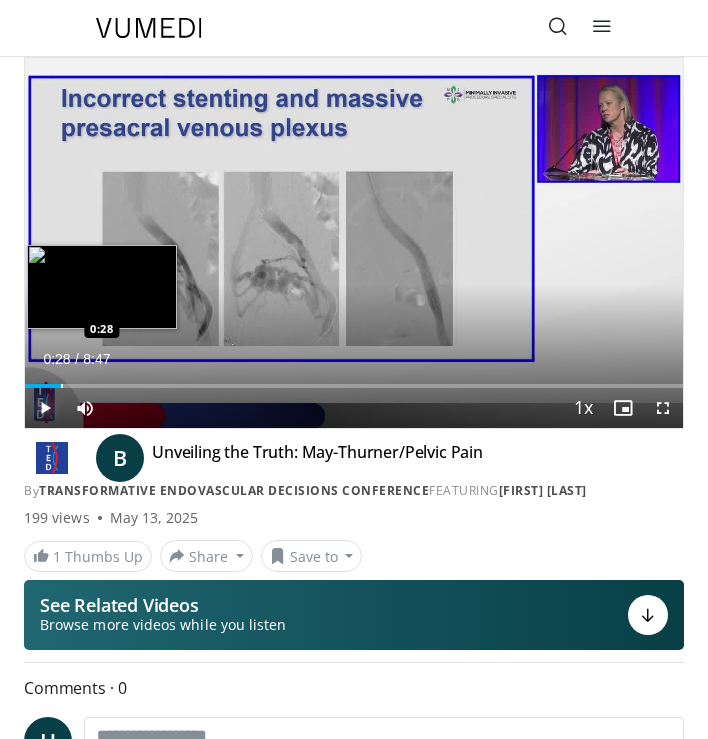click on "Loaded :  5.69% 0:28 0:28" at bounding box center (354, 378) 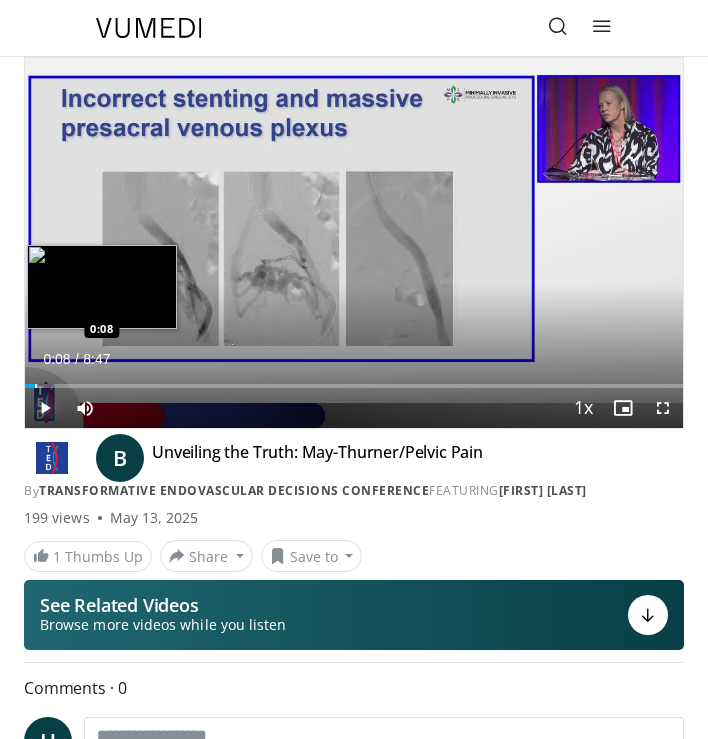click on "Loaded :  1.90% 0:28 0:08" at bounding box center [354, 378] 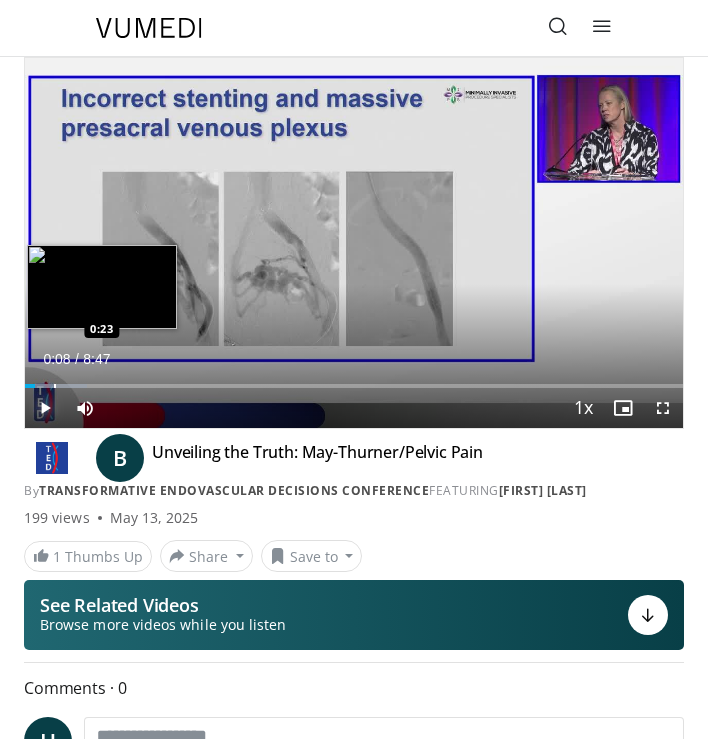 click at bounding box center (55, 386) 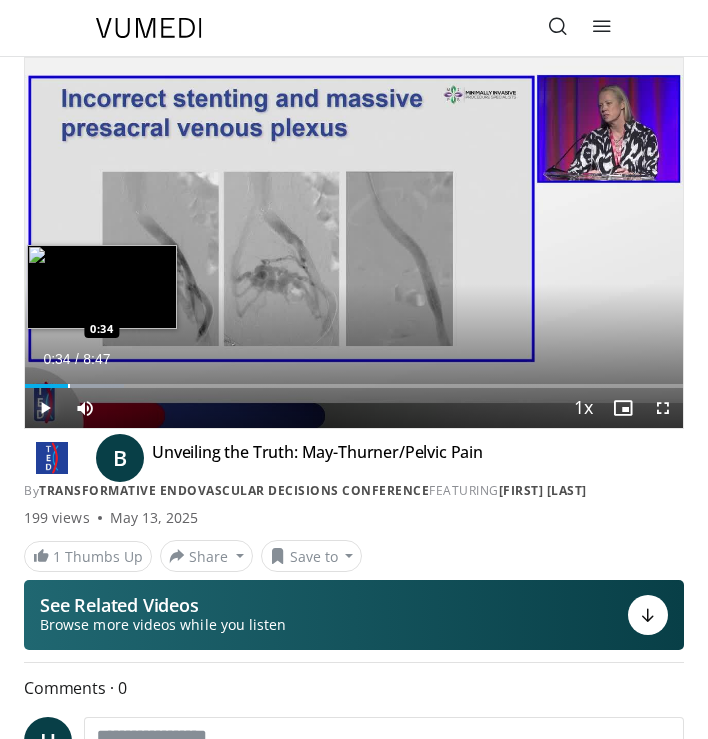 click at bounding box center [69, 386] 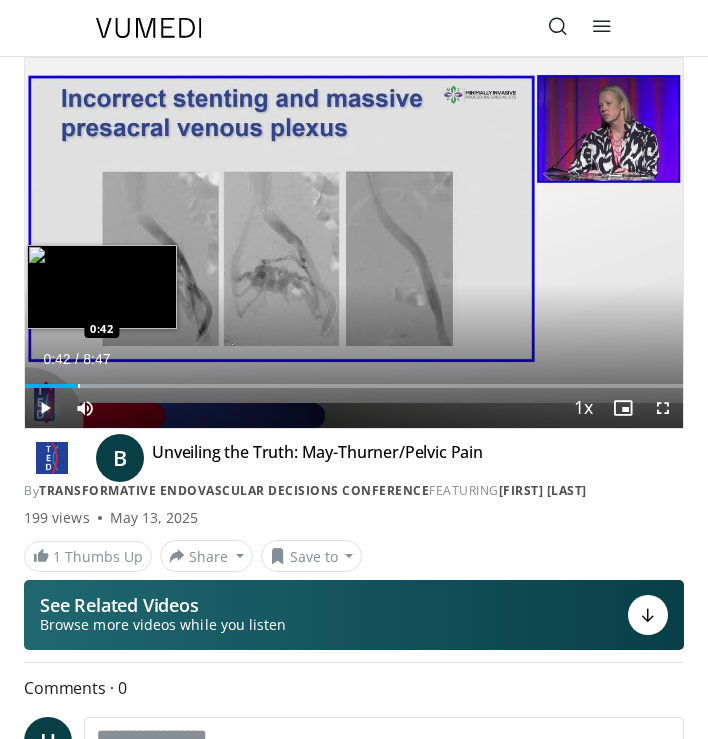 click at bounding box center [79, 386] 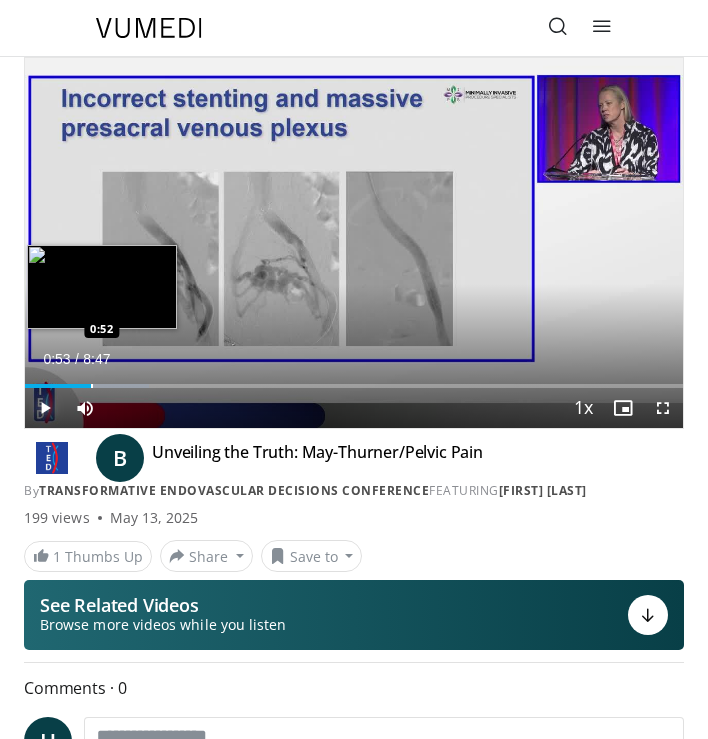click at bounding box center (92, 386) 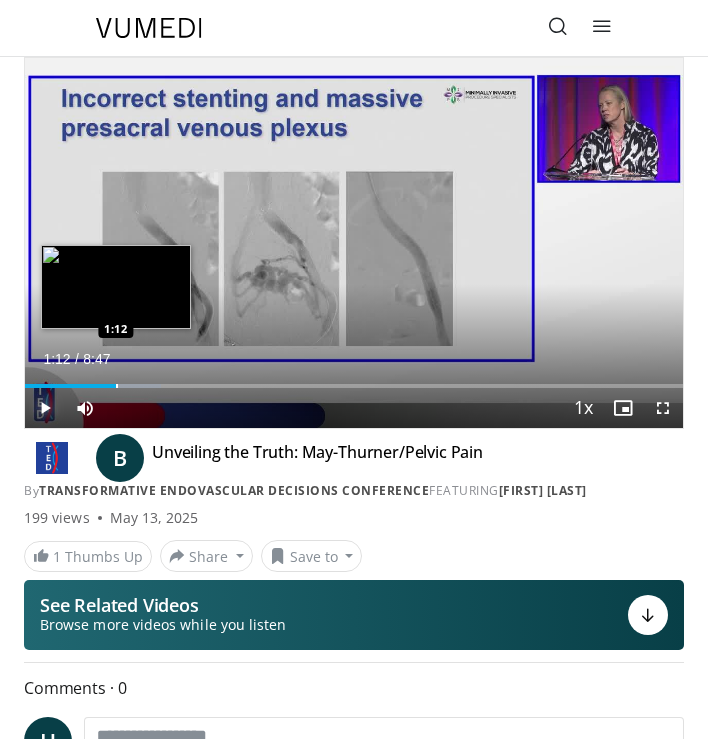 click at bounding box center [117, 386] 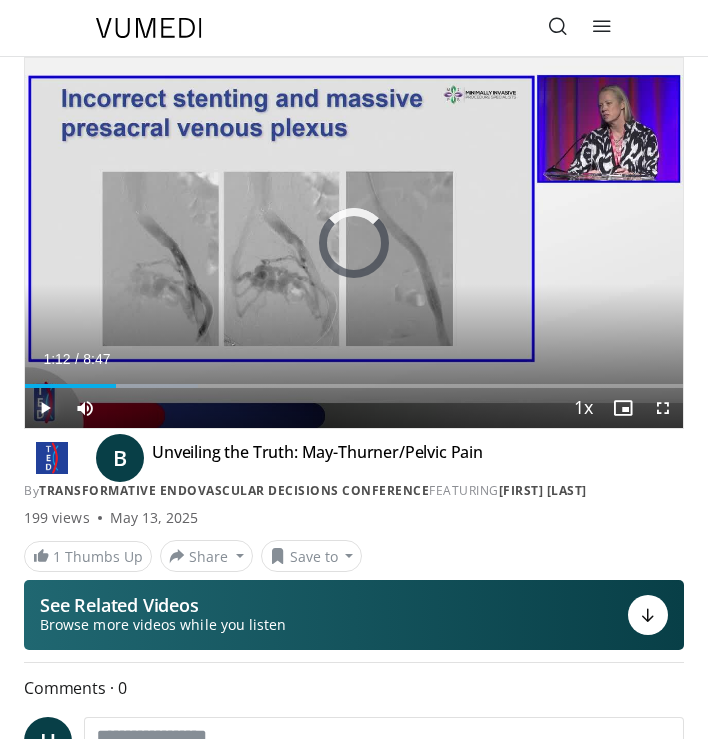 click on "Loaded :  26.32% 1:18 1:18" at bounding box center [354, 386] 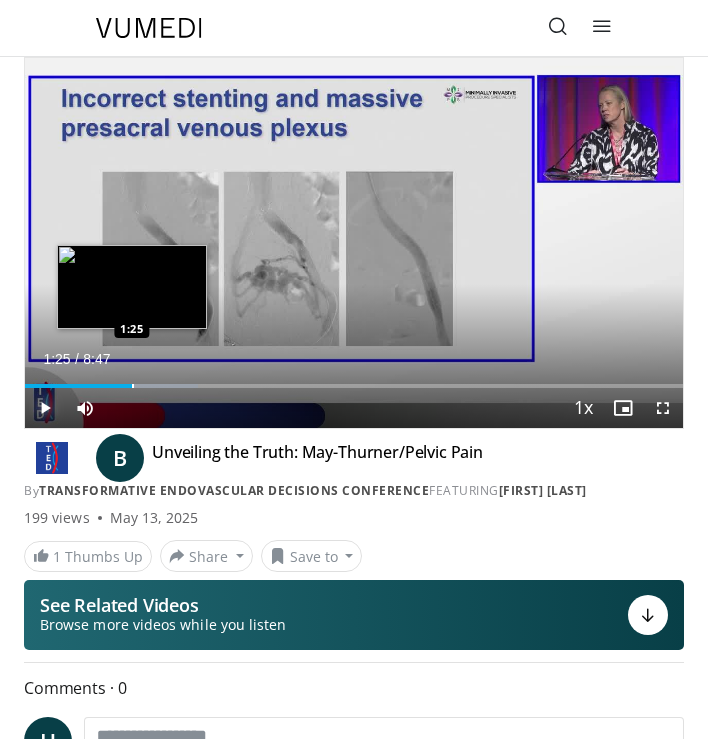 click on "Loaded :  26.32% 1:25 1:25" at bounding box center [354, 378] 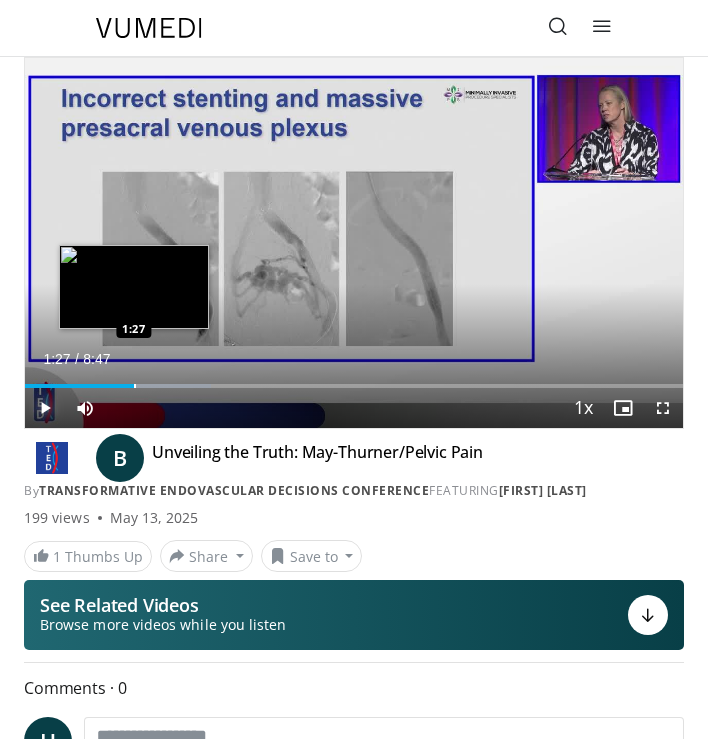click on "Loaded :  28.20% 1:27 1:27" at bounding box center [354, 386] 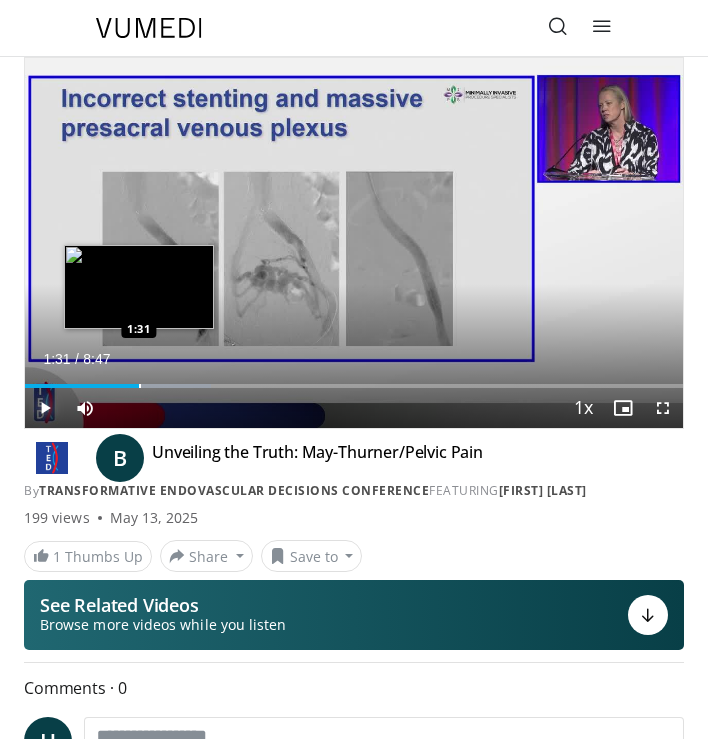 click at bounding box center (140, 386) 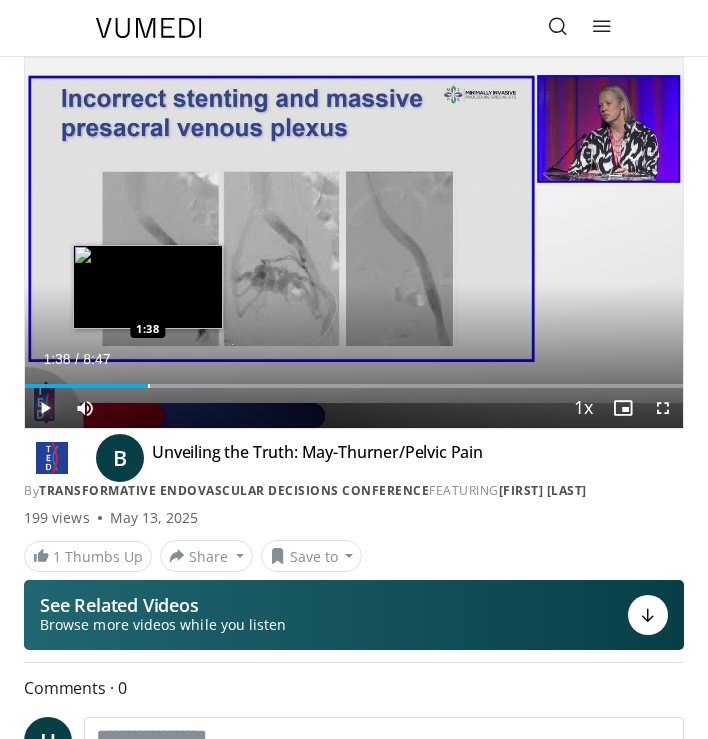 click at bounding box center [149, 386] 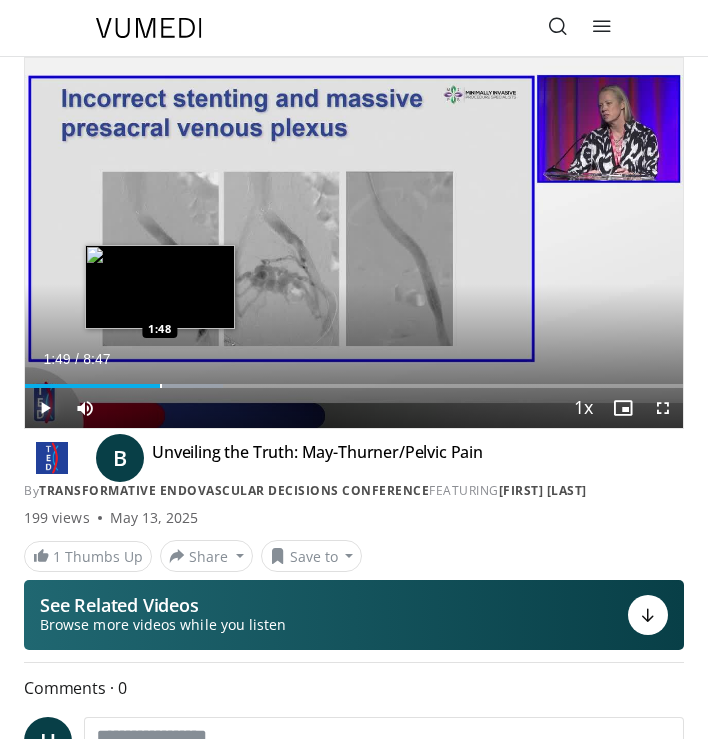click at bounding box center [161, 386] 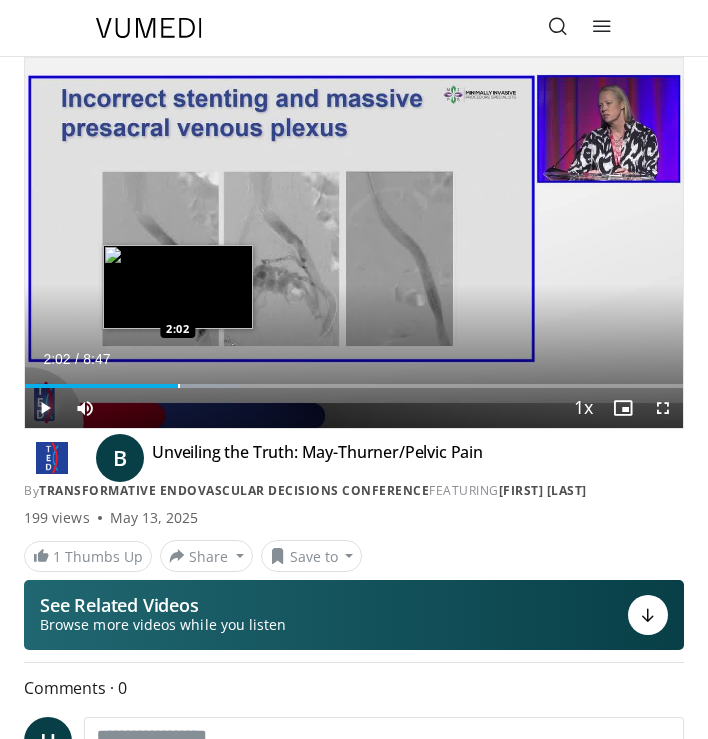 click at bounding box center [179, 386] 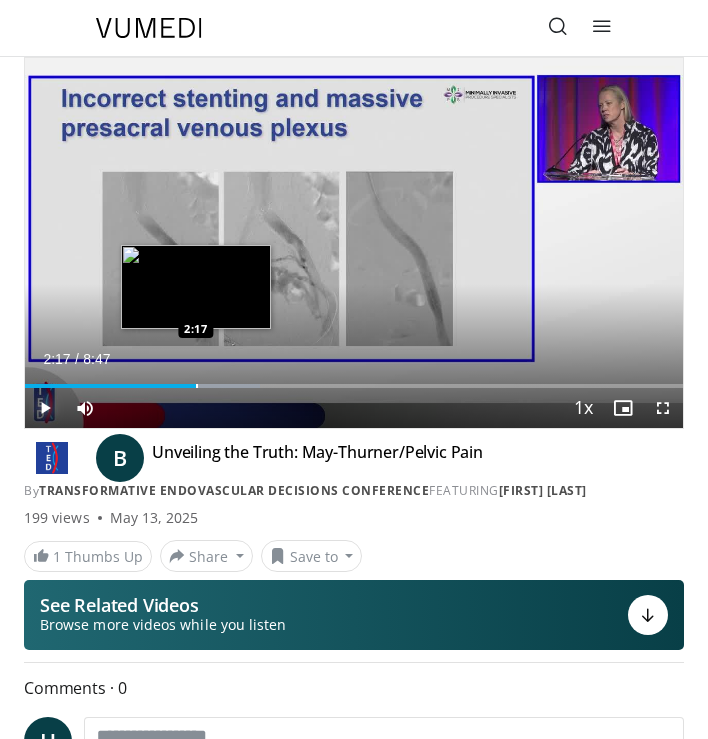 click at bounding box center (197, 386) 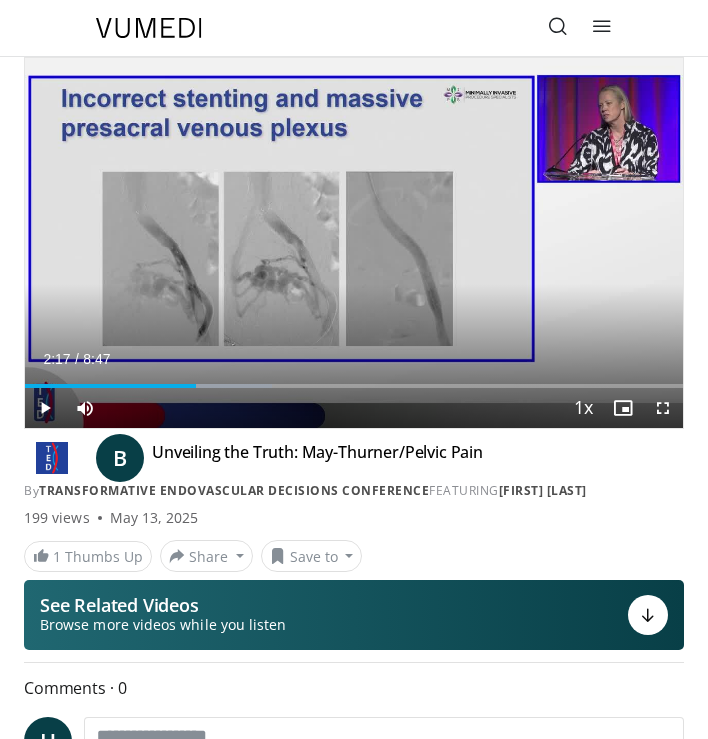click on "Current Time  2:17 / Duration  8:47 Play Skip Backward Skip Forward Mute Loaded :  37.61% 2:17 2:17 Stream Type  LIVE Seek to live, currently behind live LIVE   1x Playback Rate 0.5x 0.75x 1x , selected 1.25x 1.5x 1.75x 2x Chapters Chapters Descriptions descriptions off , selected Captions captions settings , opens captions settings dialog captions off , selected Audio Track en (Main) , selected Fullscreen Enable picture-in-picture mode" at bounding box center [354, 408] 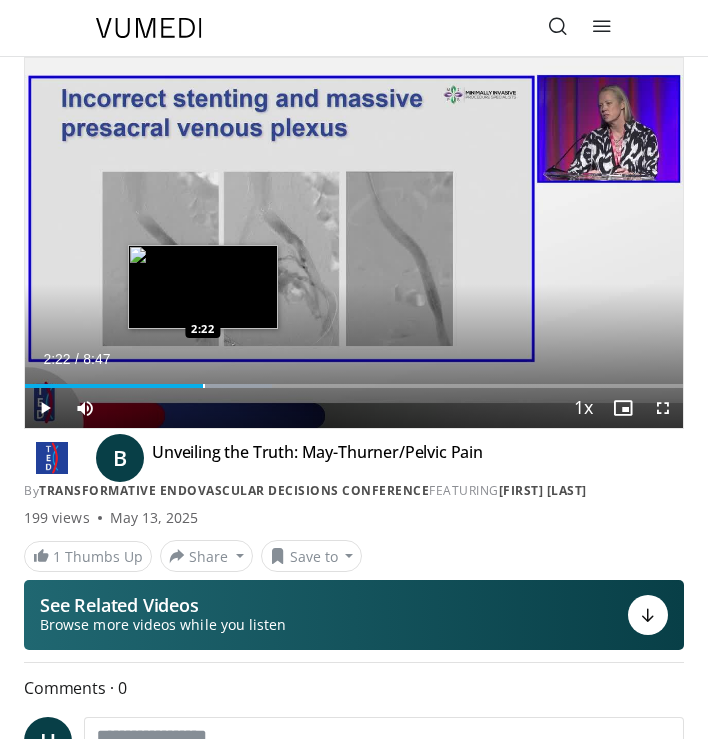 click on "Loaded :  37.61% 2:22 2:22" at bounding box center (354, 378) 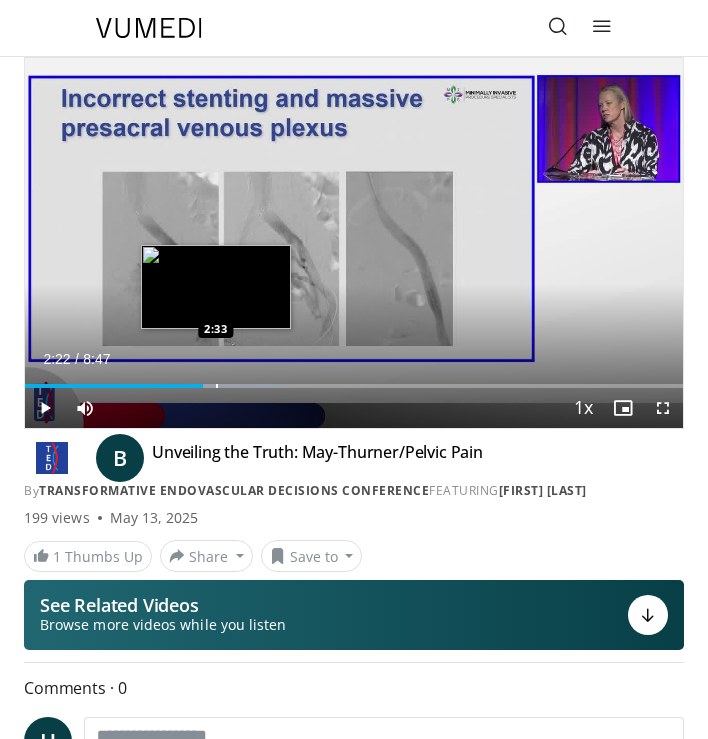 click on "Loaded :  39.49% 2:22 2:33" at bounding box center (354, 378) 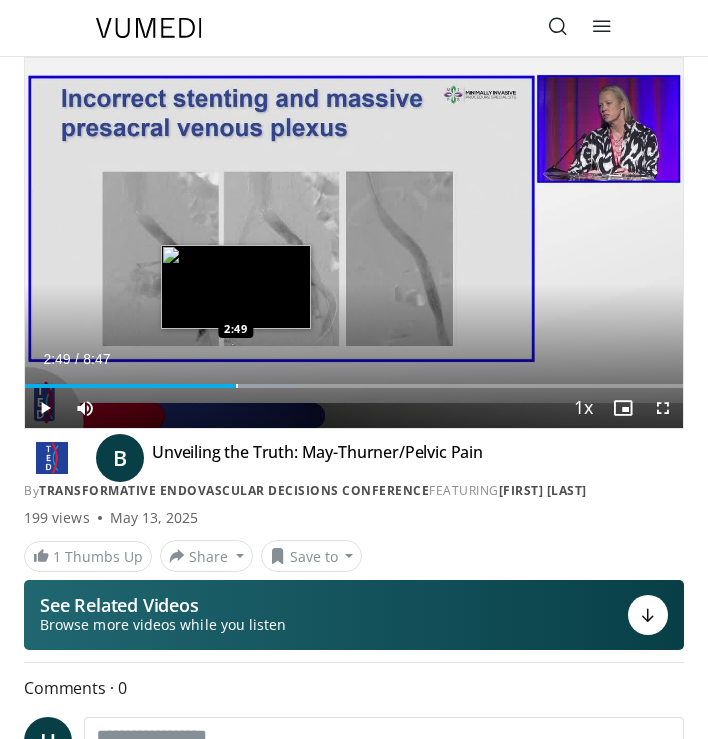 click at bounding box center [237, 386] 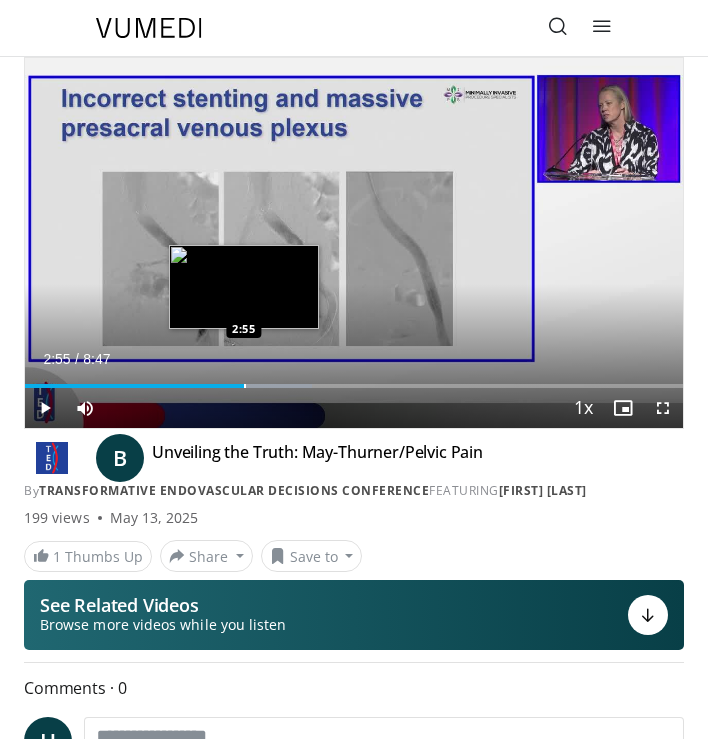click at bounding box center [245, 386] 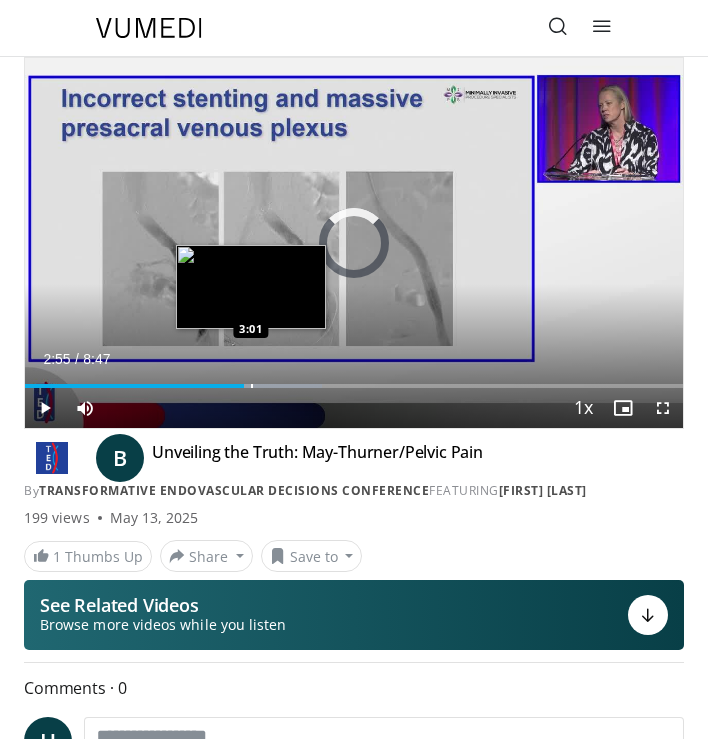 click at bounding box center [252, 386] 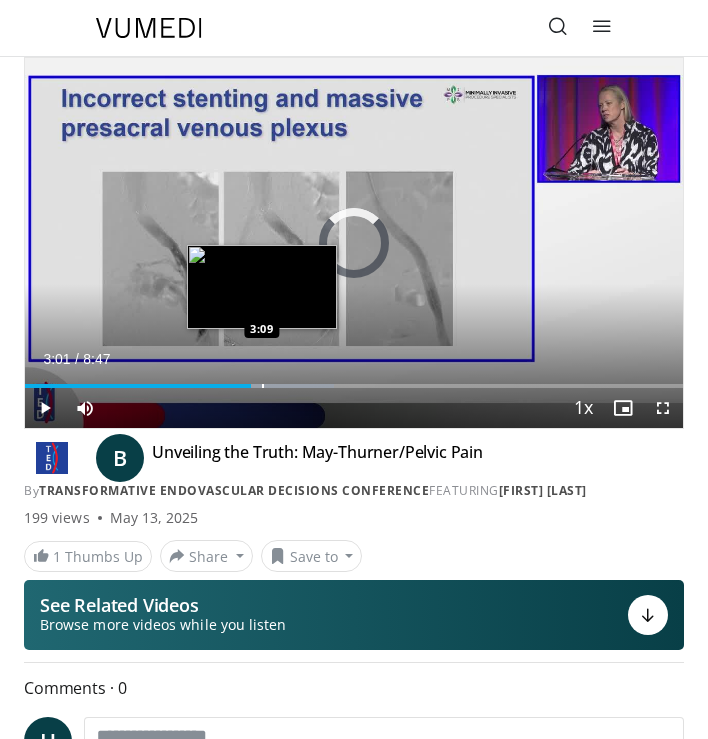 click at bounding box center (263, 386) 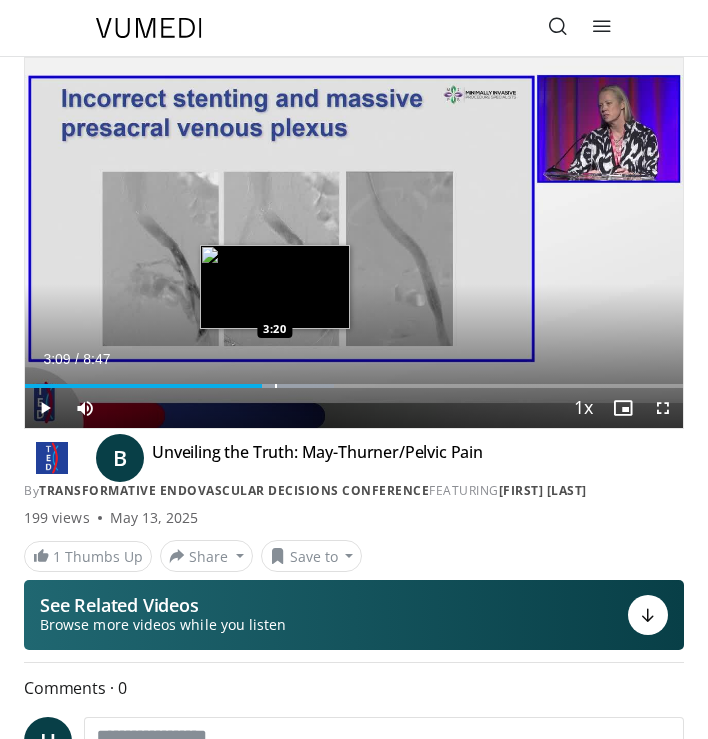 click at bounding box center (276, 386) 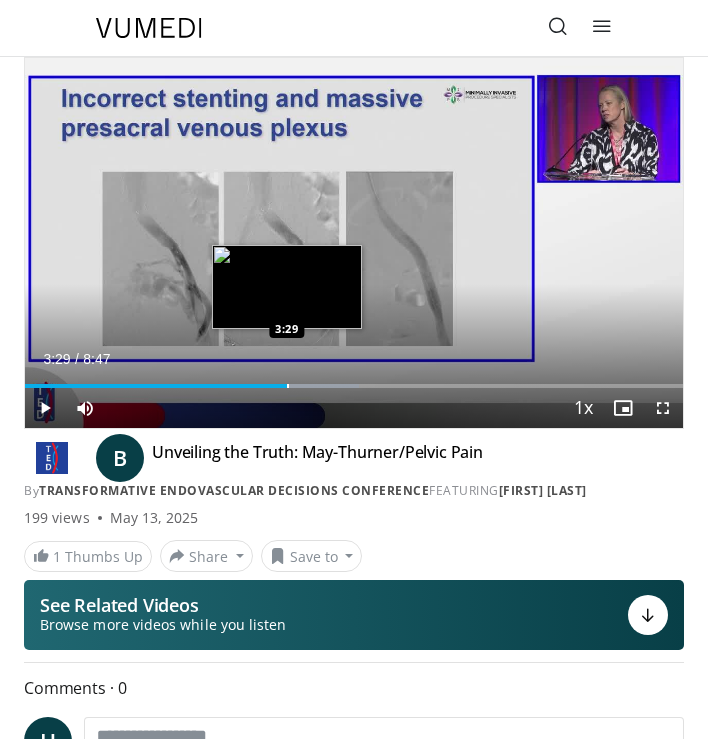 click at bounding box center (288, 386) 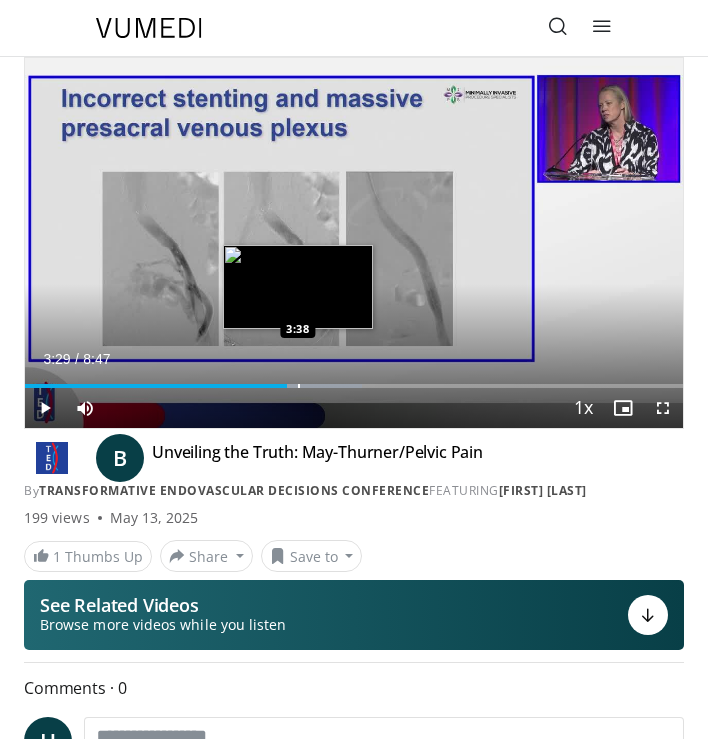 click at bounding box center [299, 386] 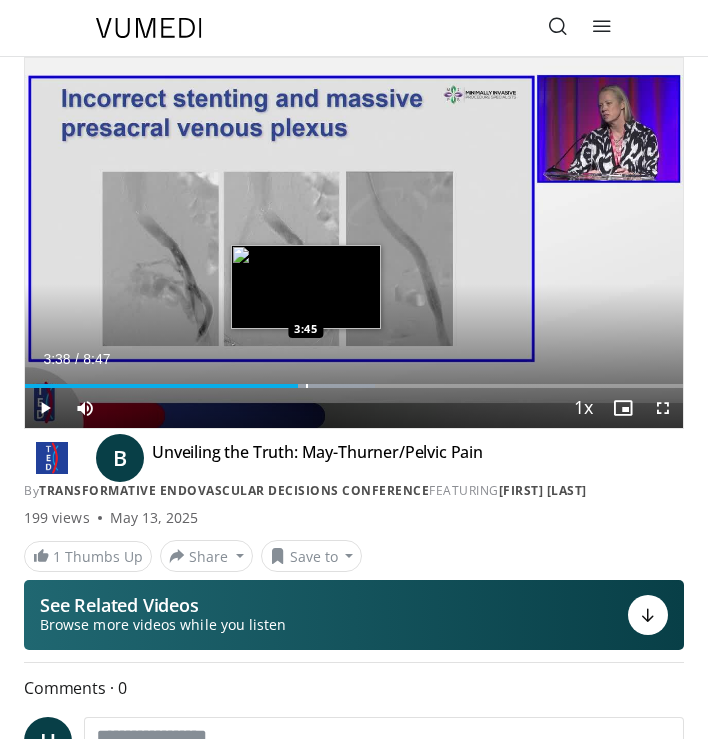 click at bounding box center [307, 386] 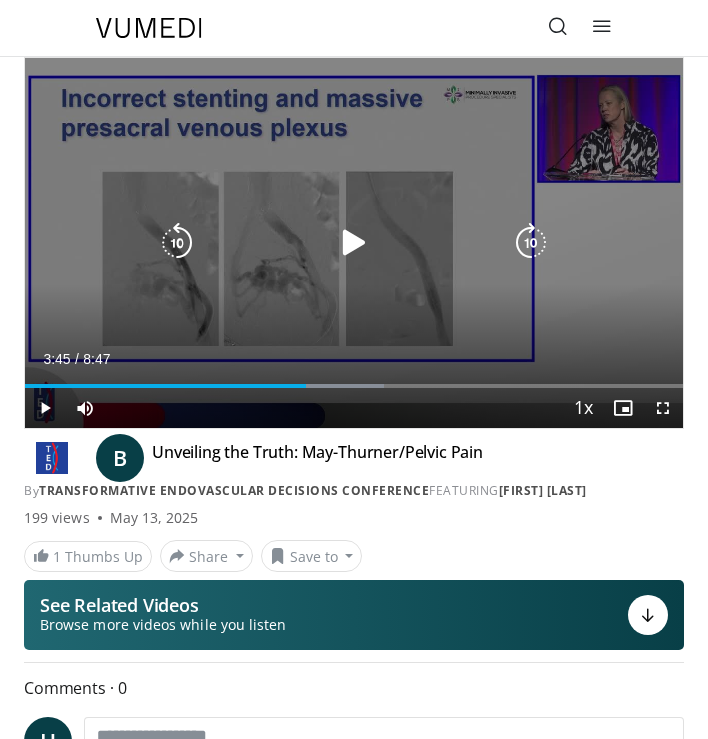 click at bounding box center [354, 243] 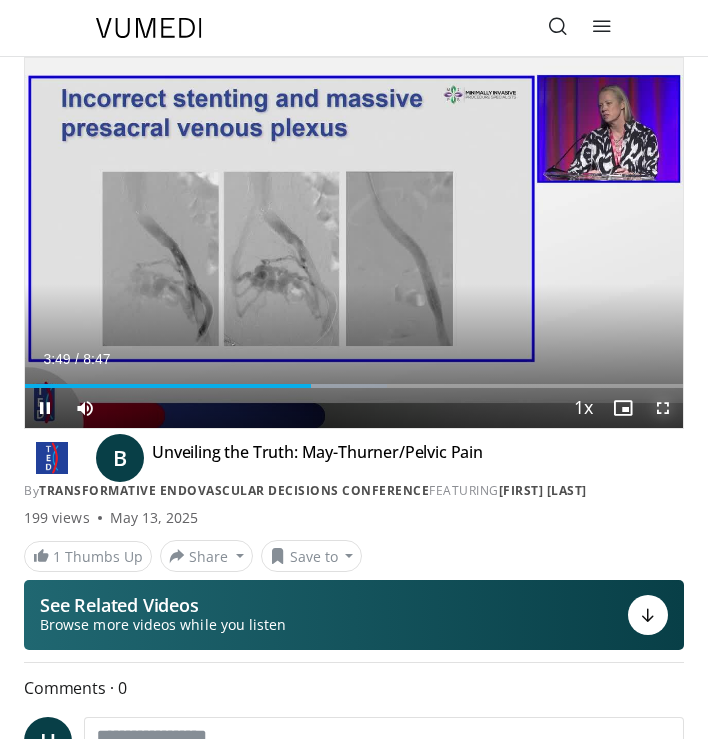 click at bounding box center (663, 408) 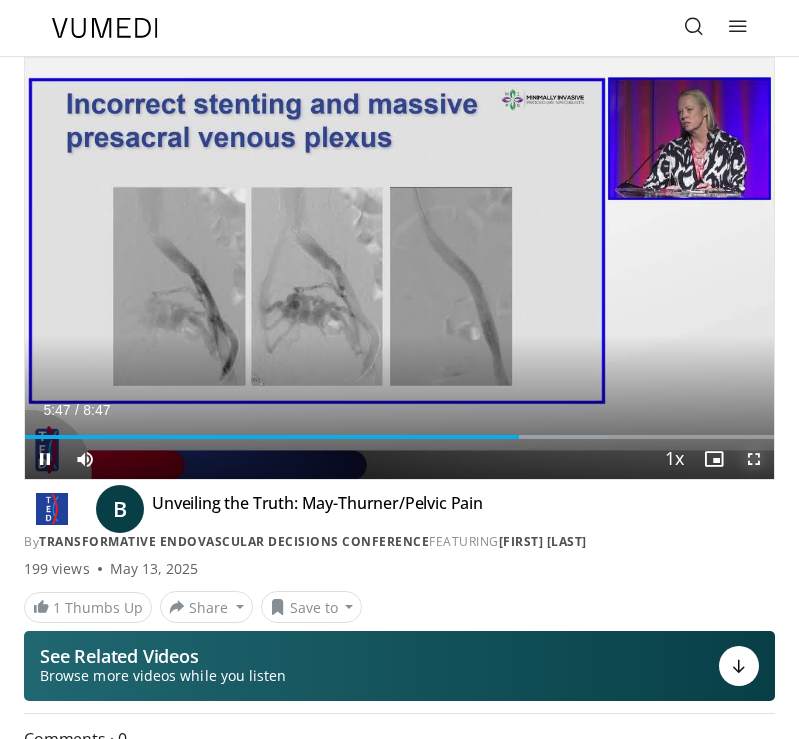click at bounding box center [754, 459] 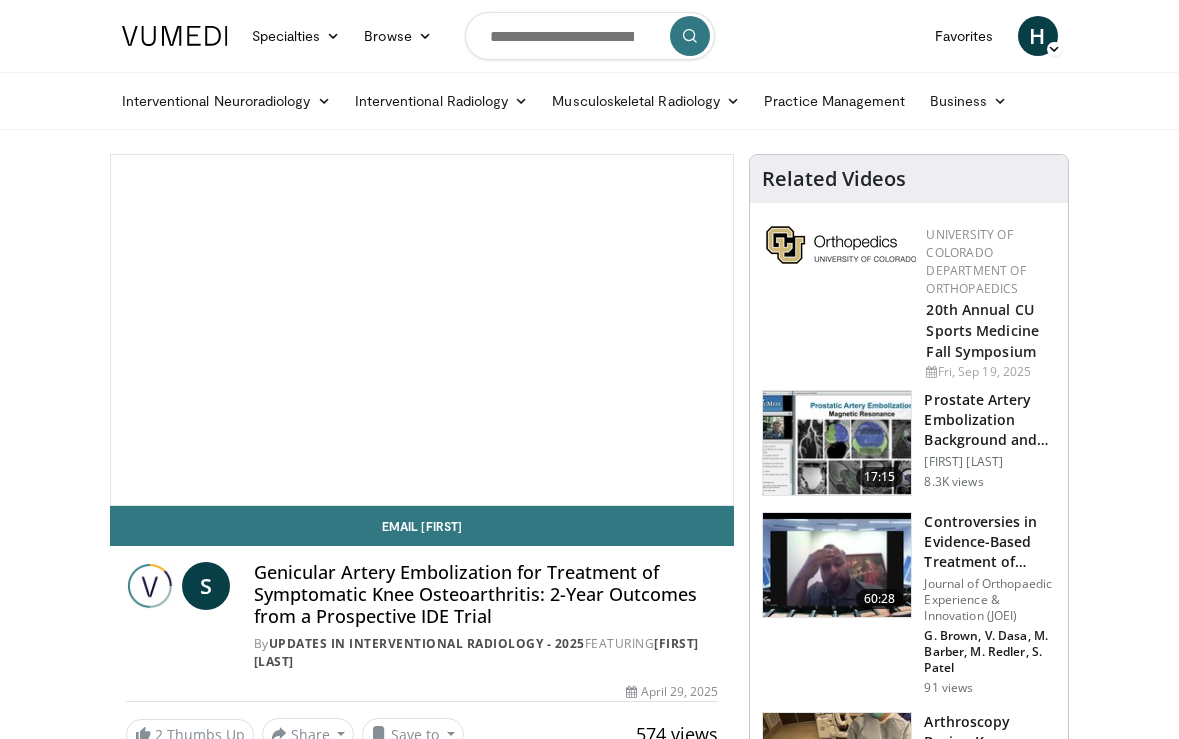 scroll, scrollTop: 0, scrollLeft: 0, axis: both 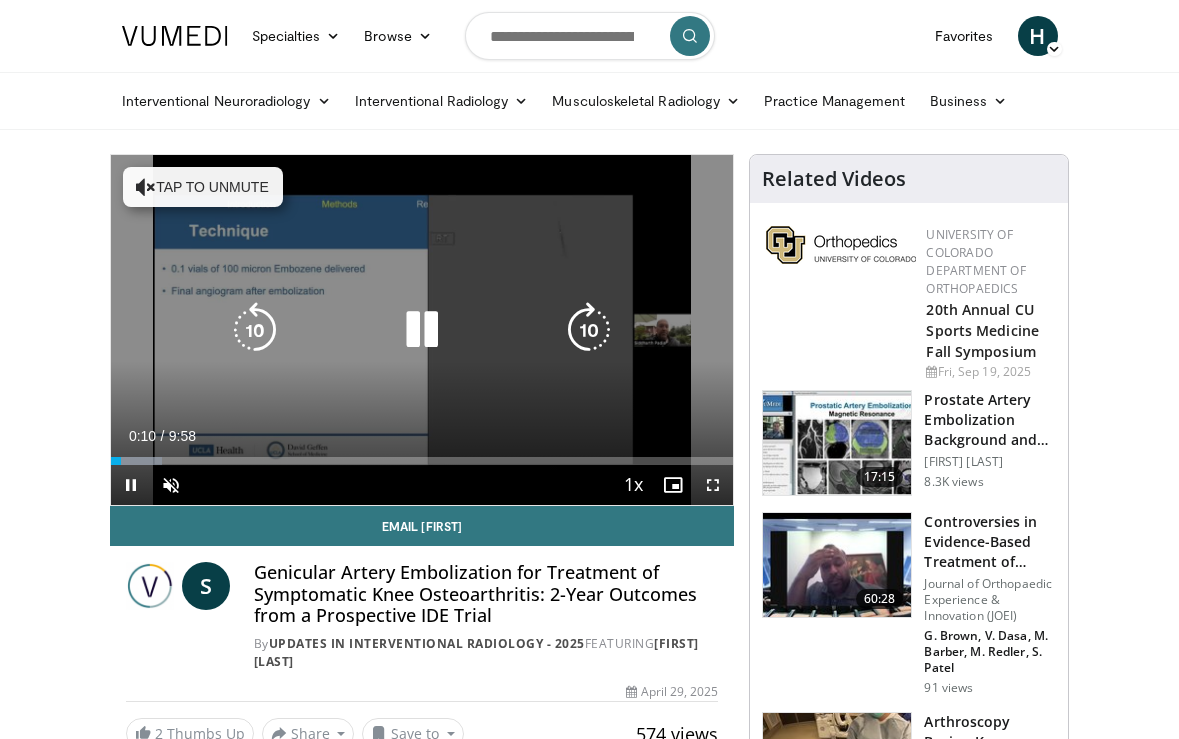 click on "Tap to unmute" at bounding box center [203, 187] 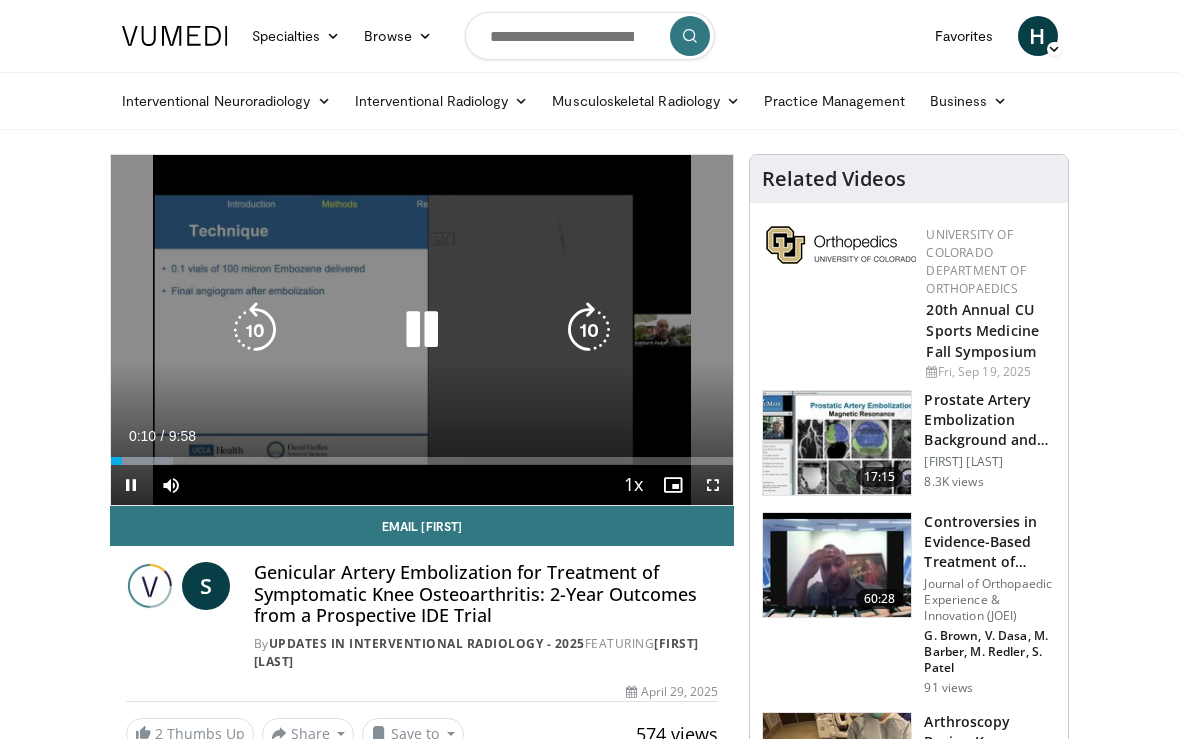 click at bounding box center [255, 330] 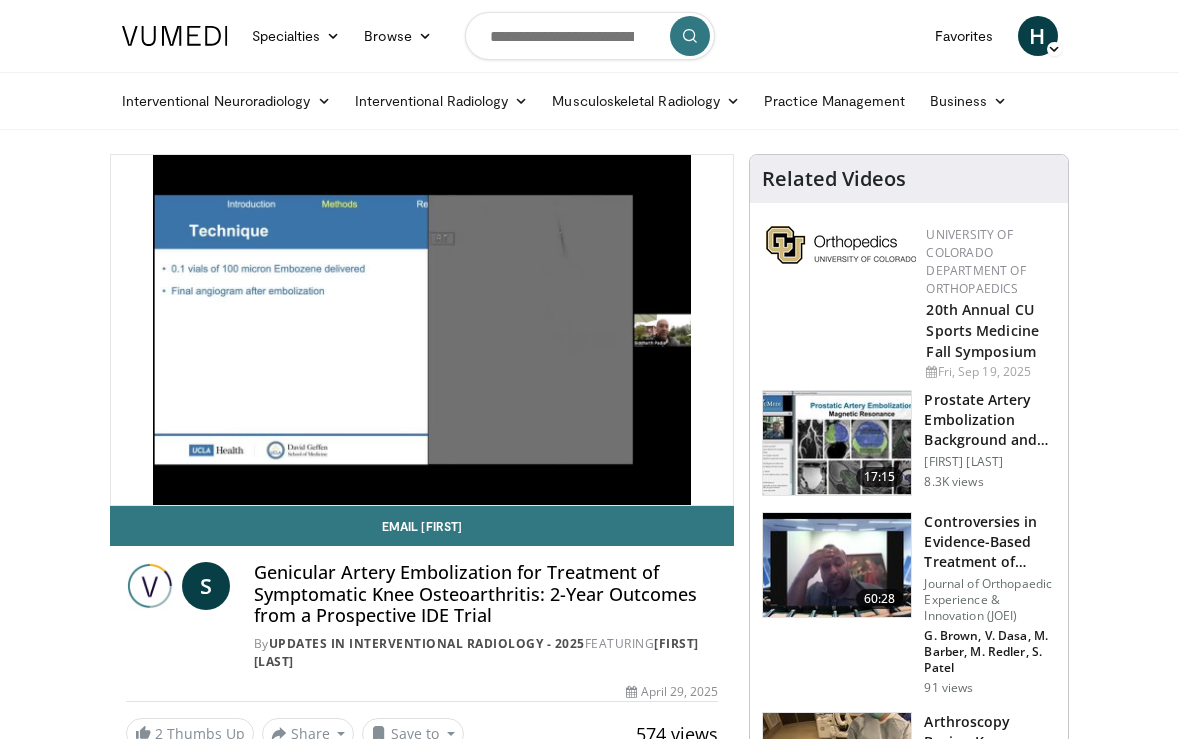click at bounding box center [422, 330] 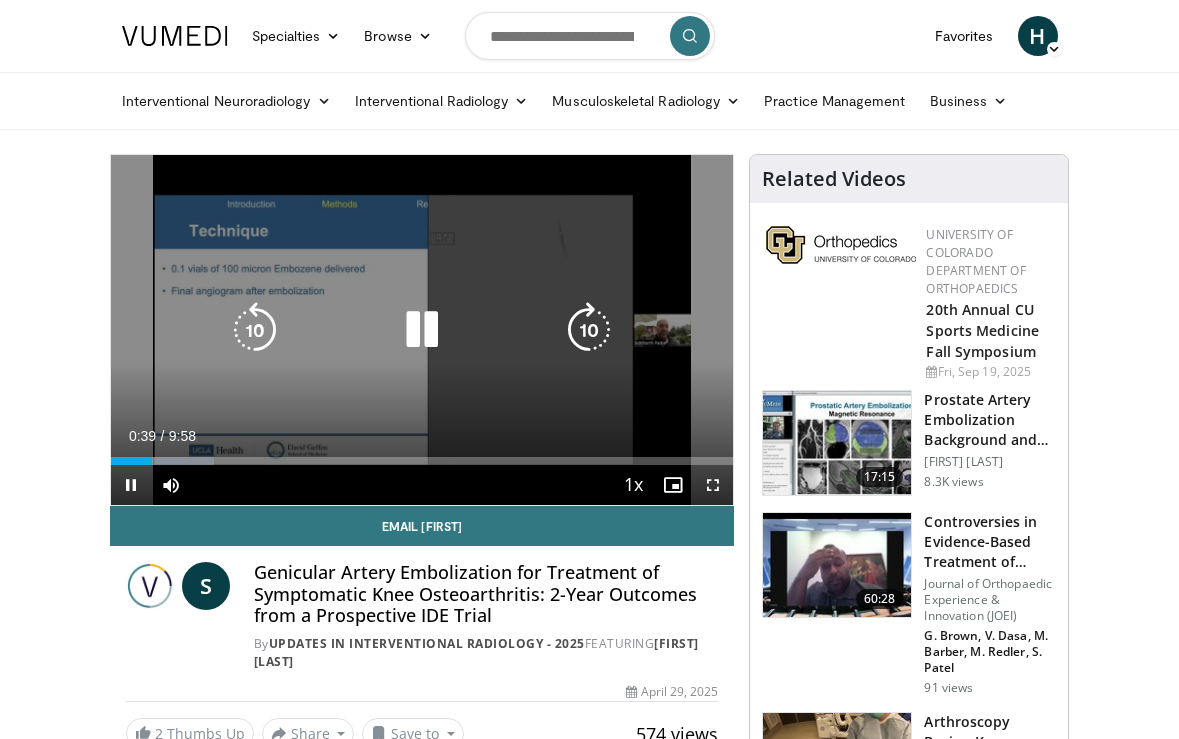 click at bounding box center [422, 330] 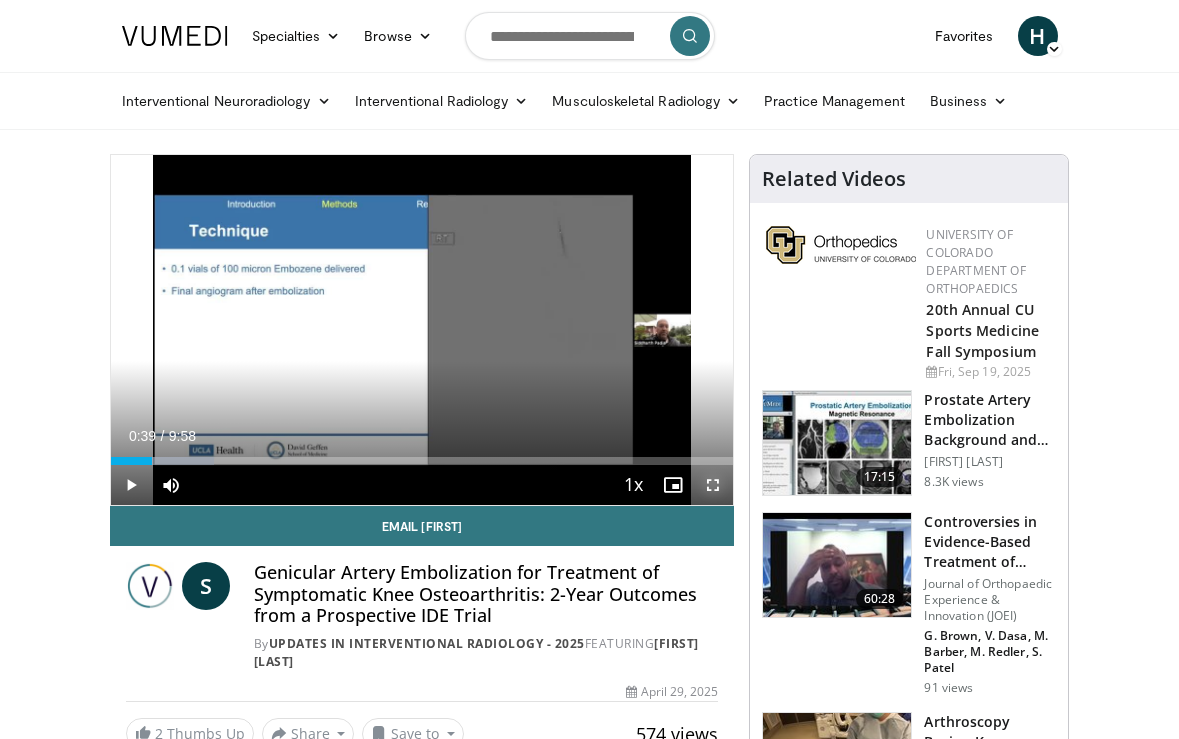 click at bounding box center (713, 485) 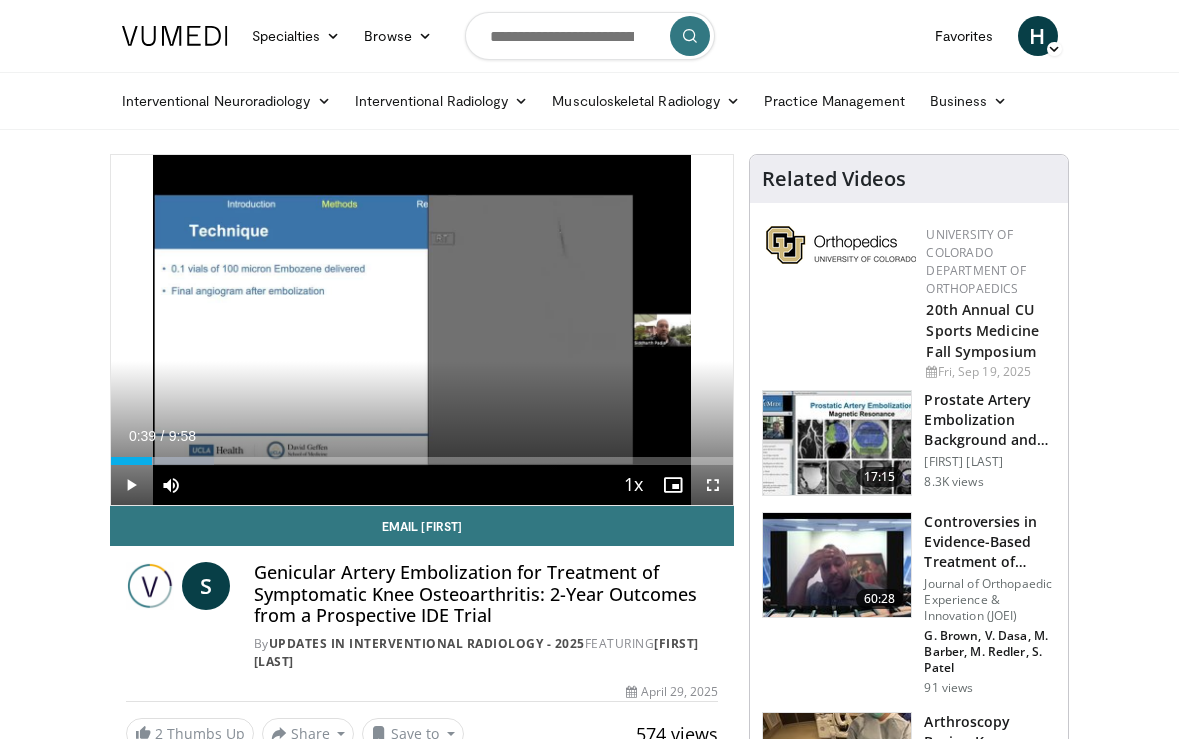 click at bounding box center (422, 330) 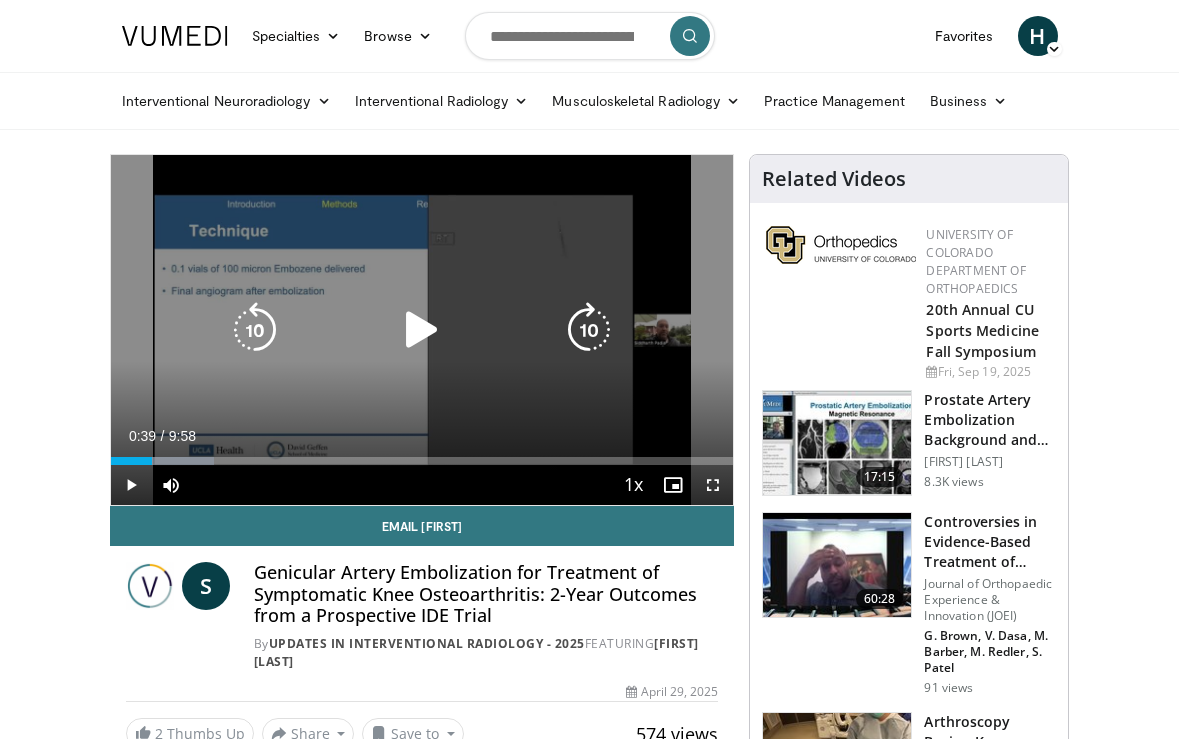 click at bounding box center [422, 330] 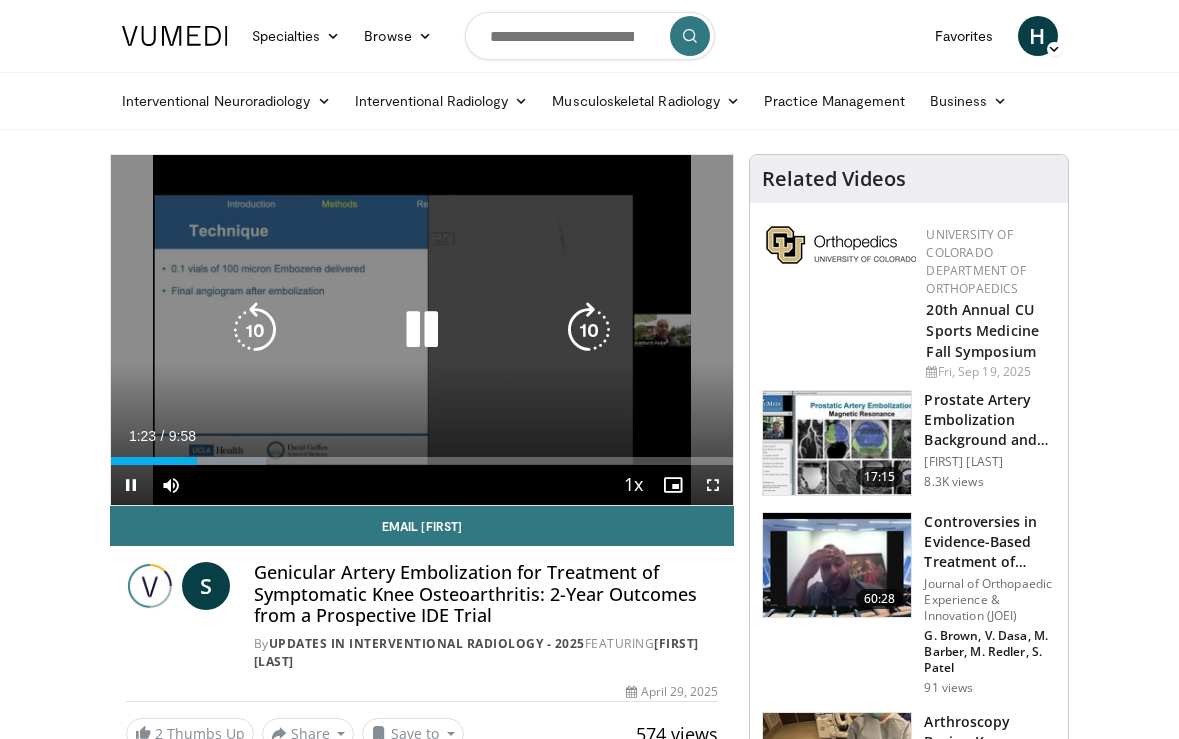click at bounding box center (422, 330) 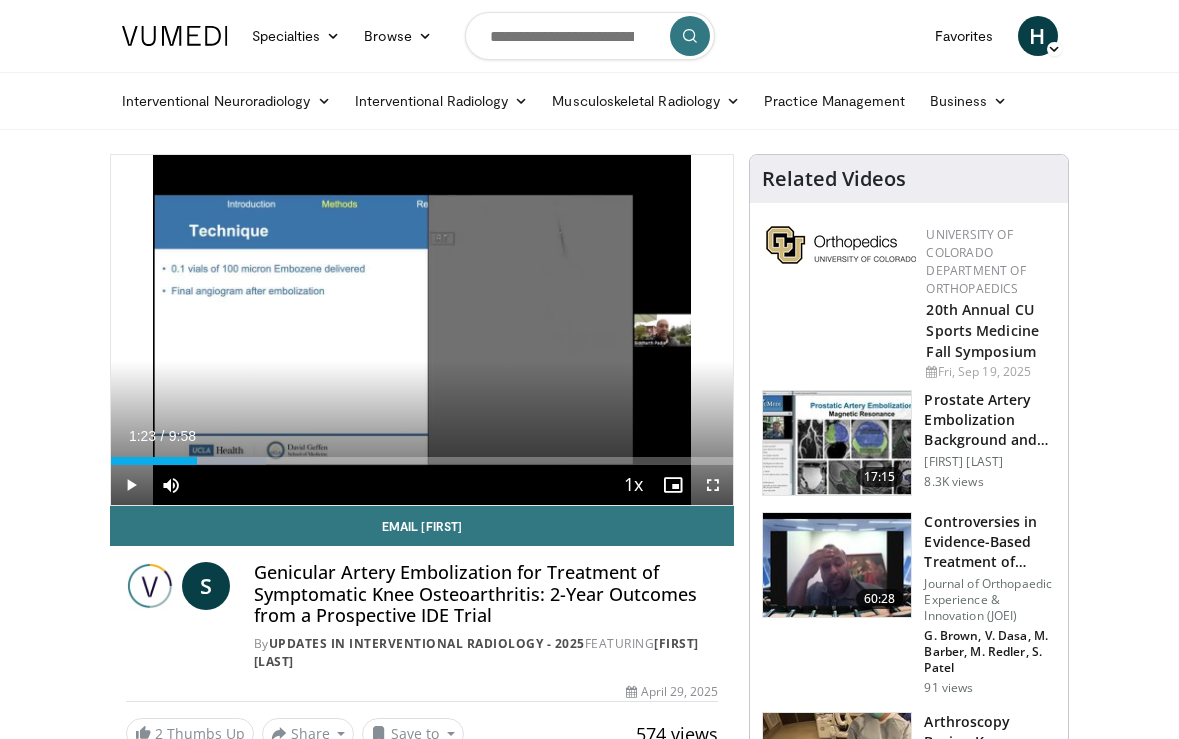 click on "Loaded :  25.03% 1:23 1:08" at bounding box center [422, 461] 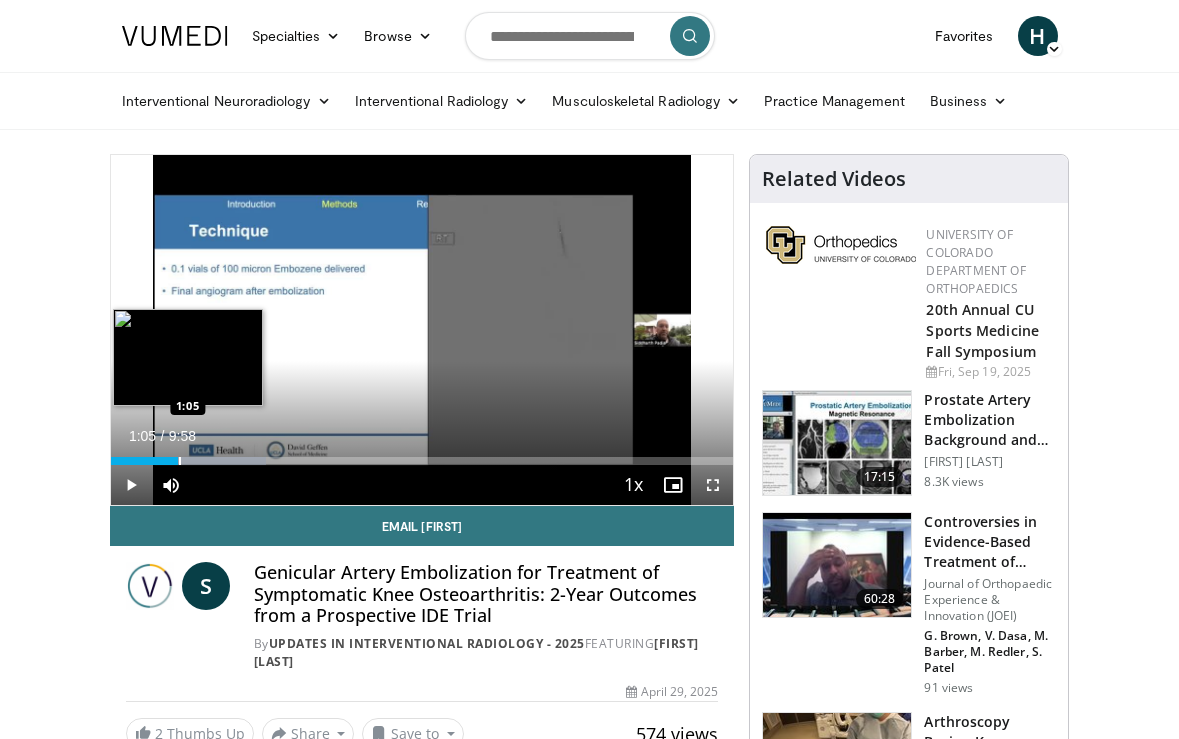 click at bounding box center (180, 461) 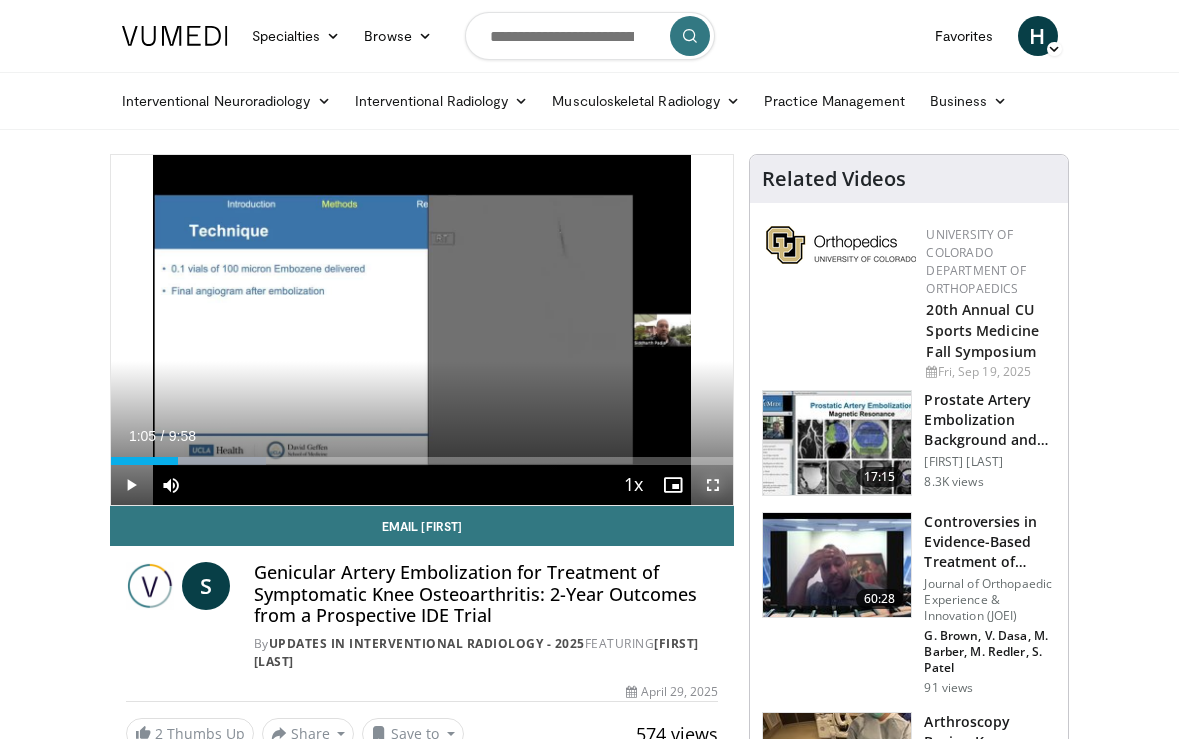 click at bounding box center [713, 485] 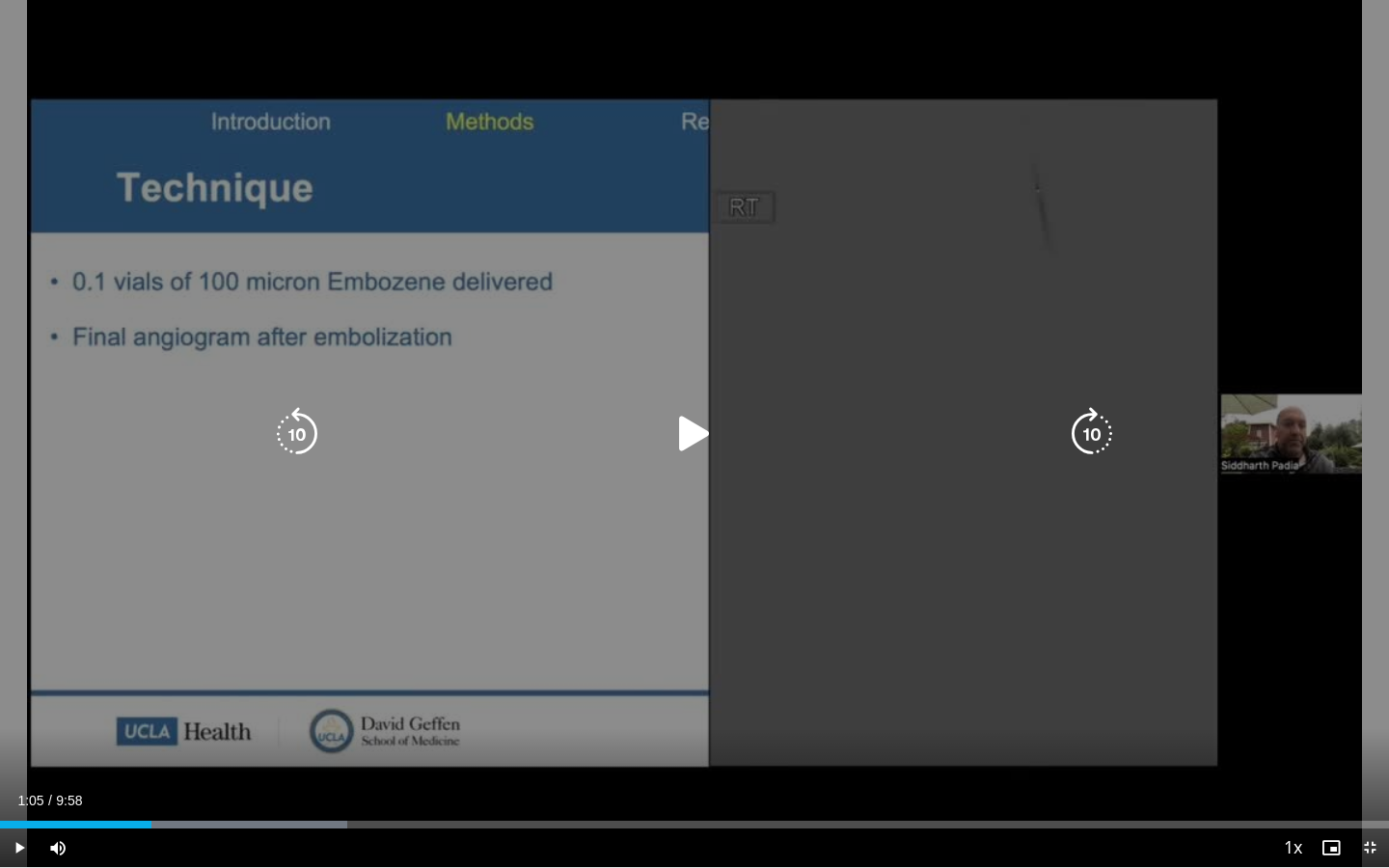 click on "10 seconds
Tap to unmute" at bounding box center [694, 433] 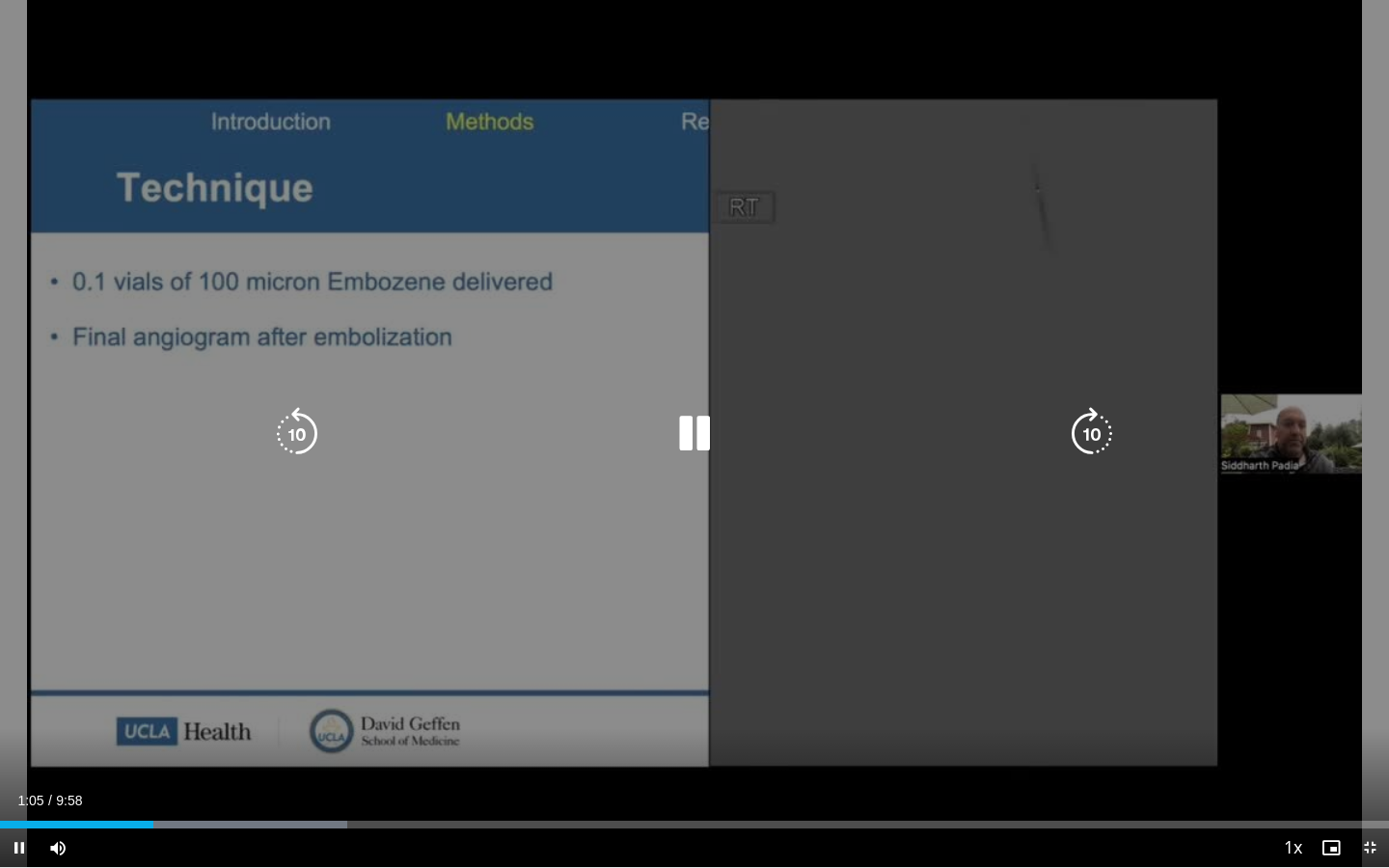 click on "10 seconds
Tap to unmute" at bounding box center [694, 433] 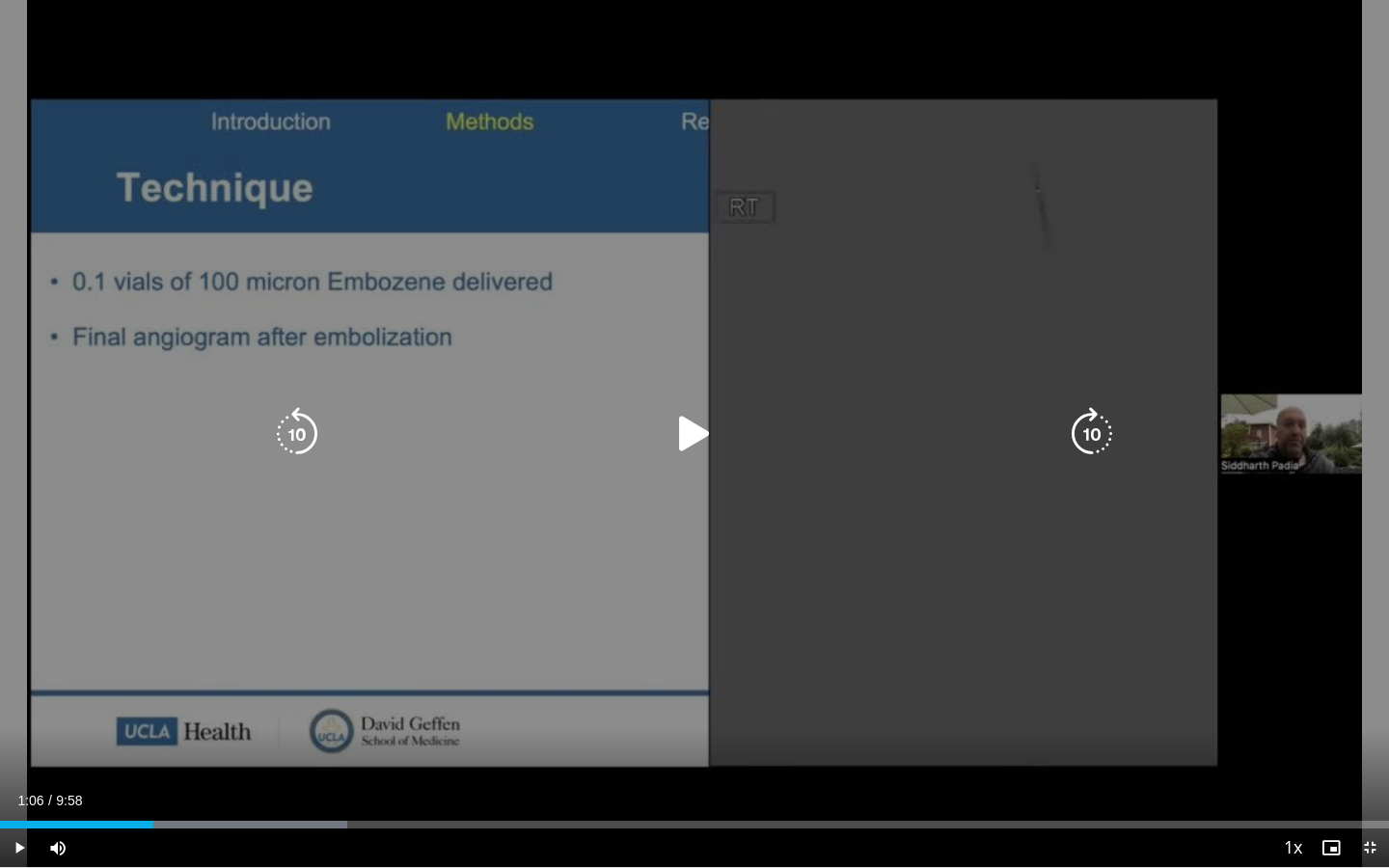 click at bounding box center (297, 434) 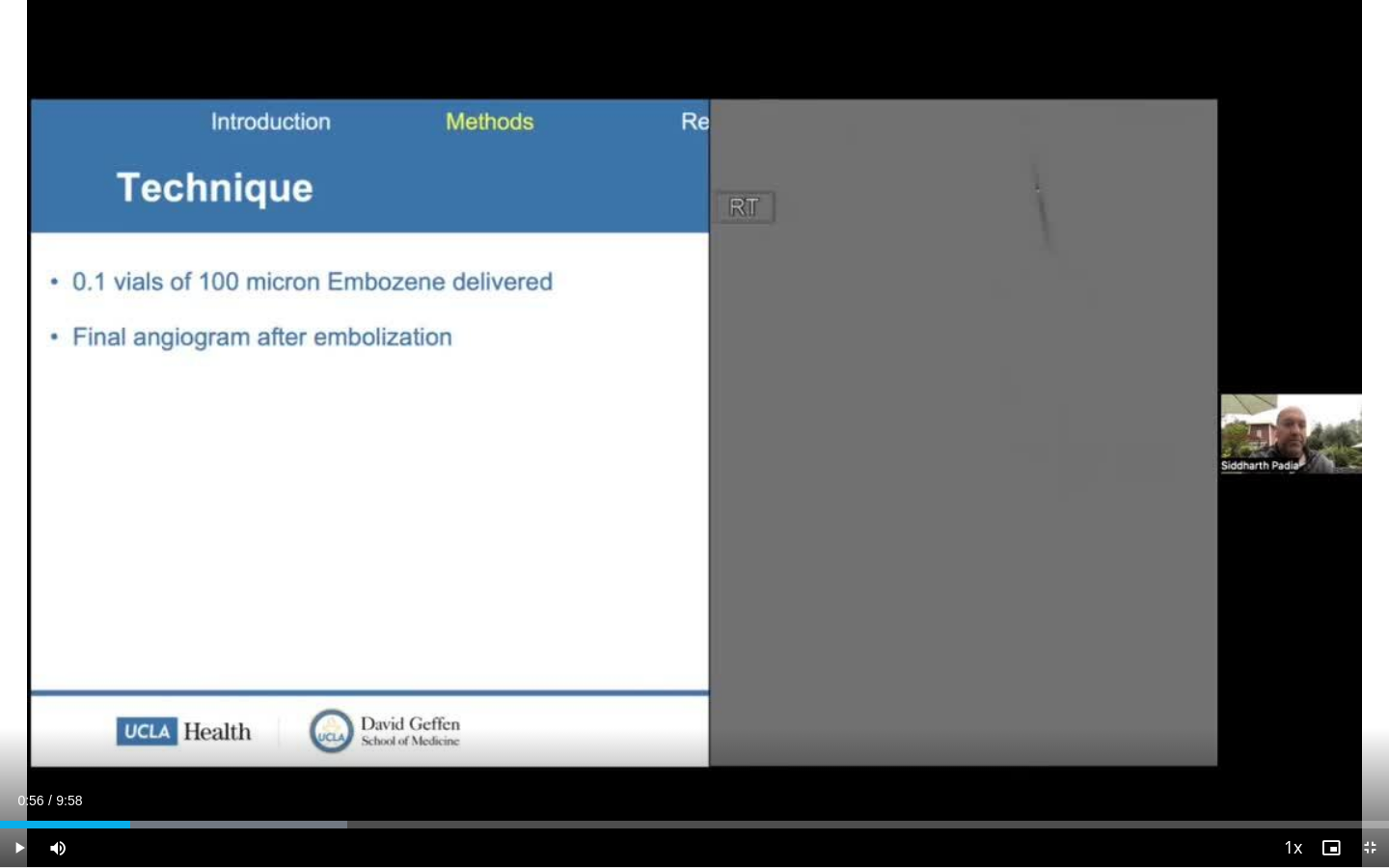 type 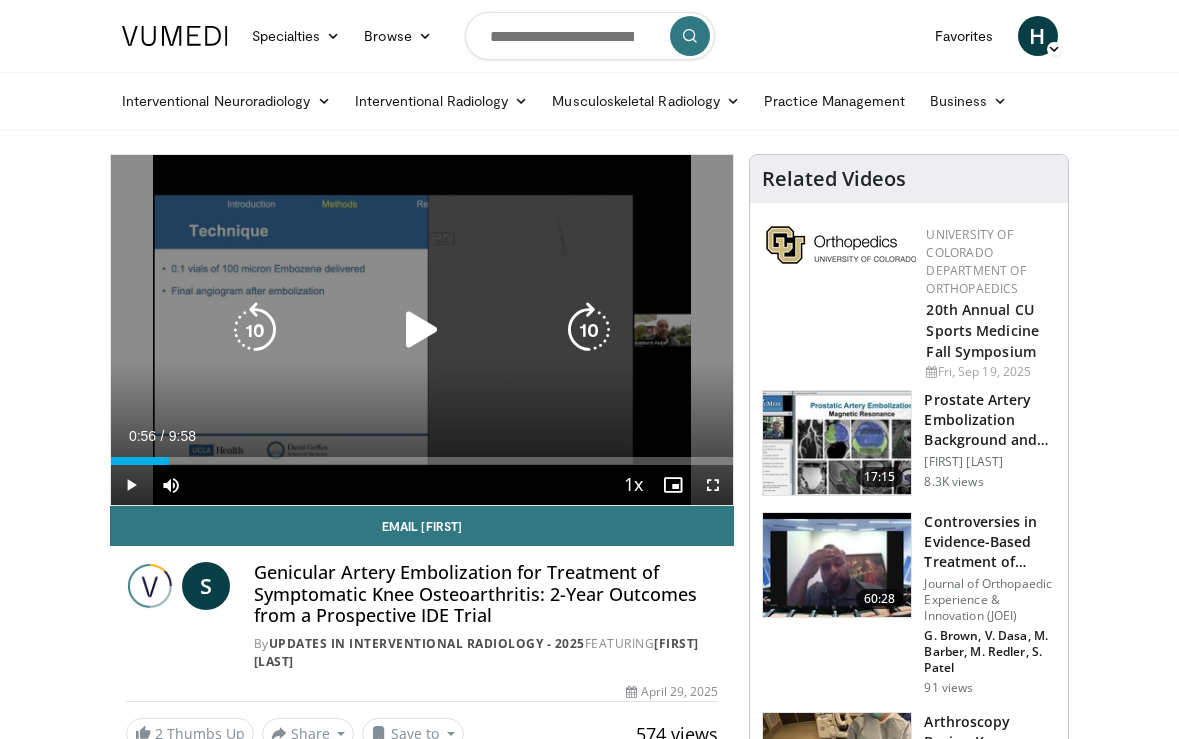 click at bounding box center (422, 330) 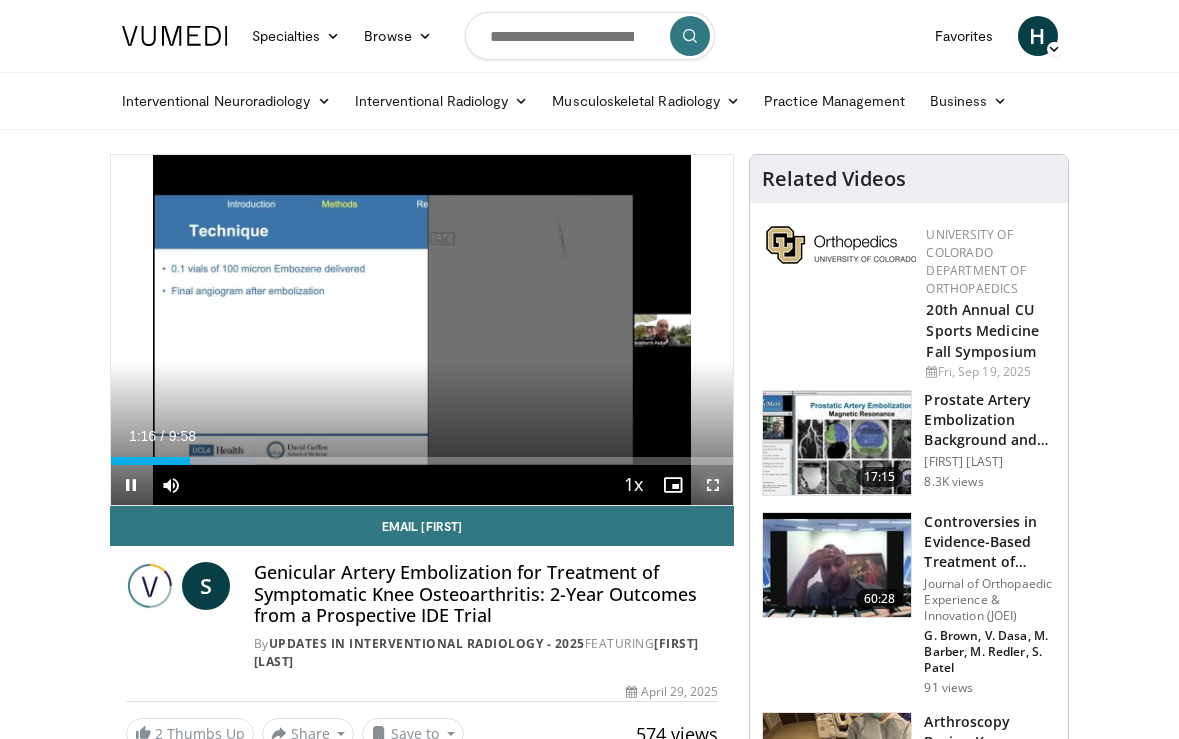 click at bounding box center [713, 485] 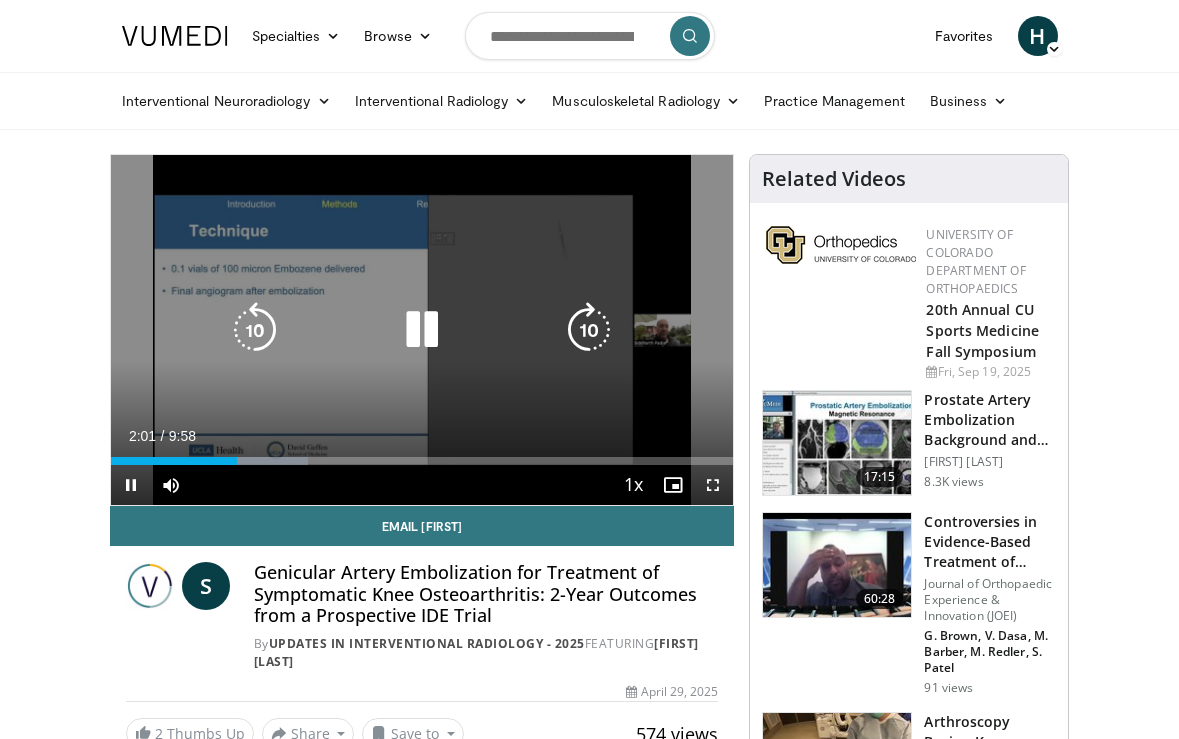click at bounding box center [422, 330] 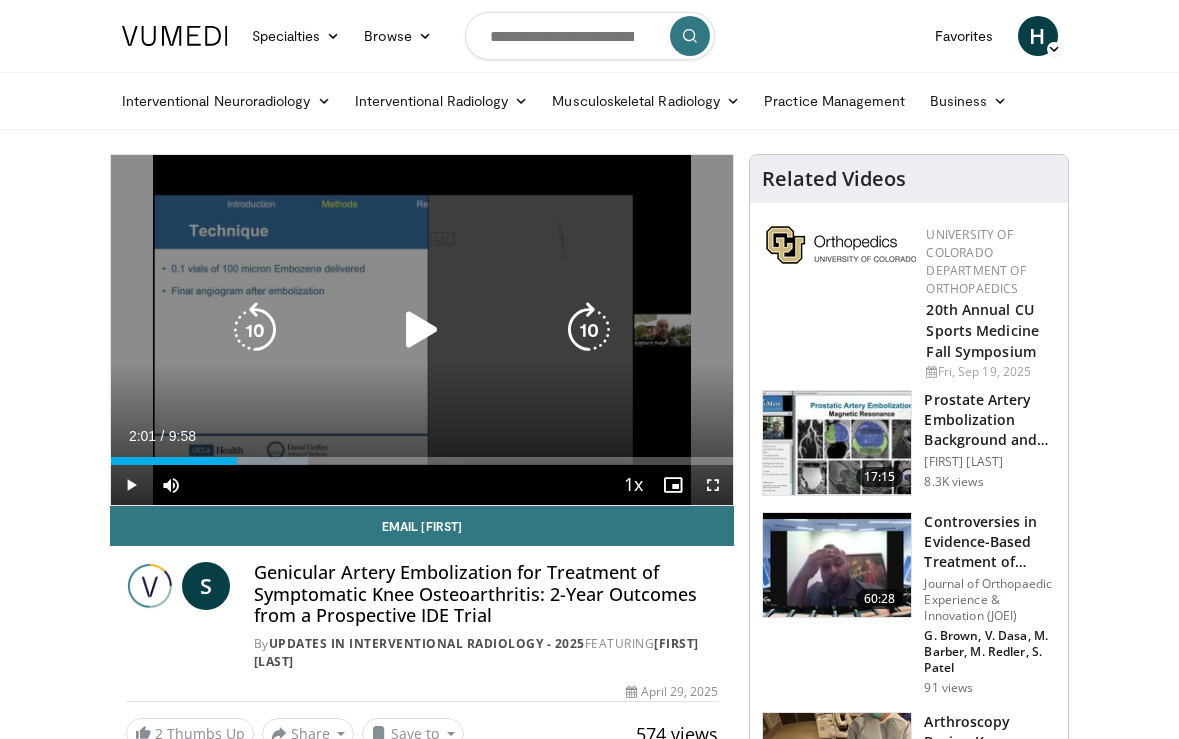 click on "10 seconds
Tap to unmute" at bounding box center (422, 330) 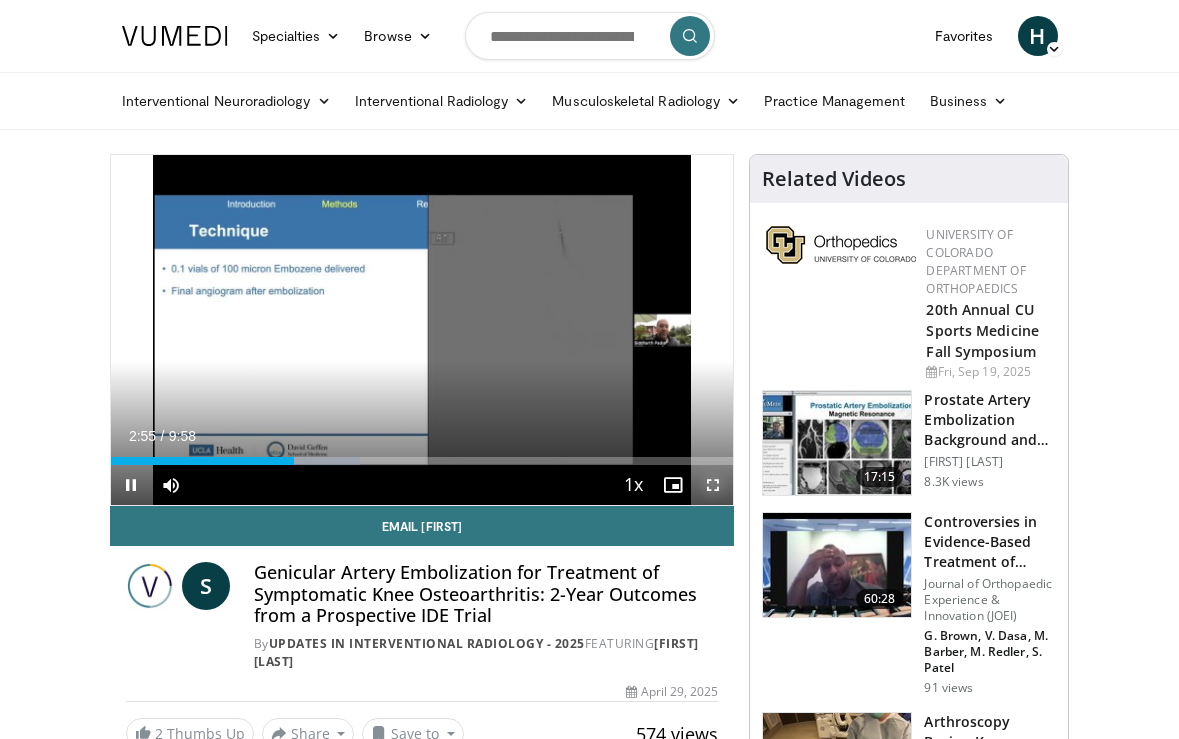 click at bounding box center [713, 485] 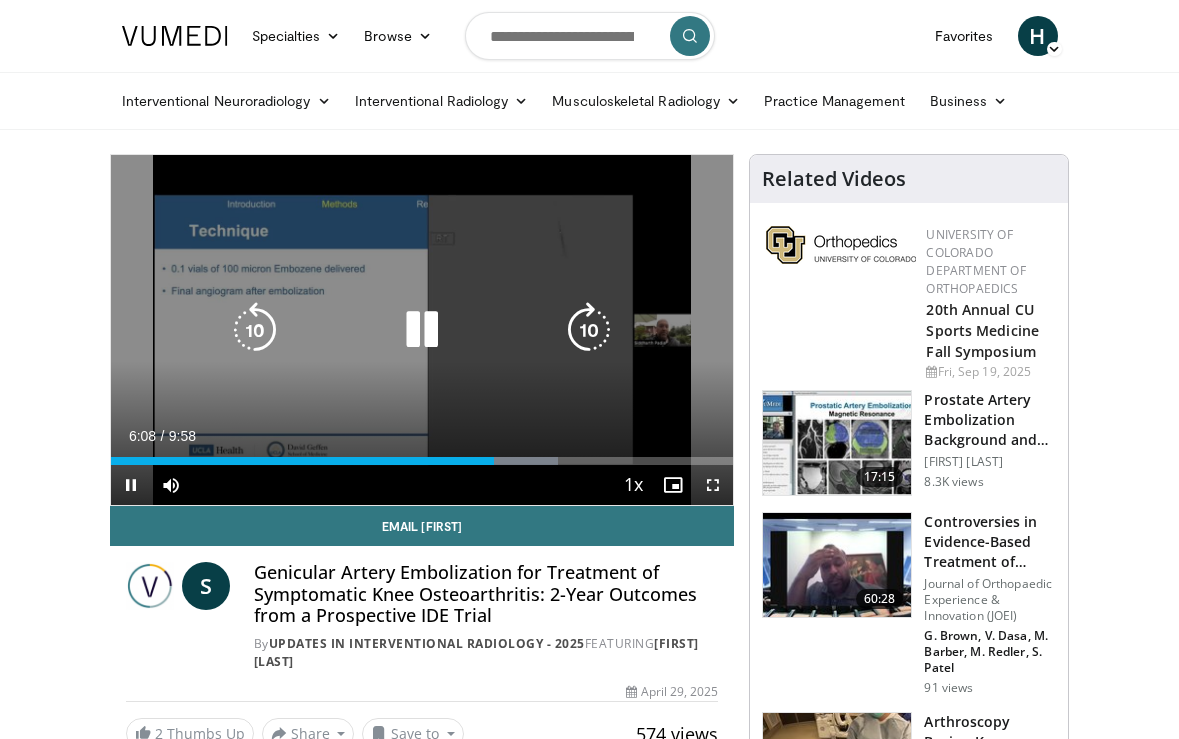 click at bounding box center (422, 330) 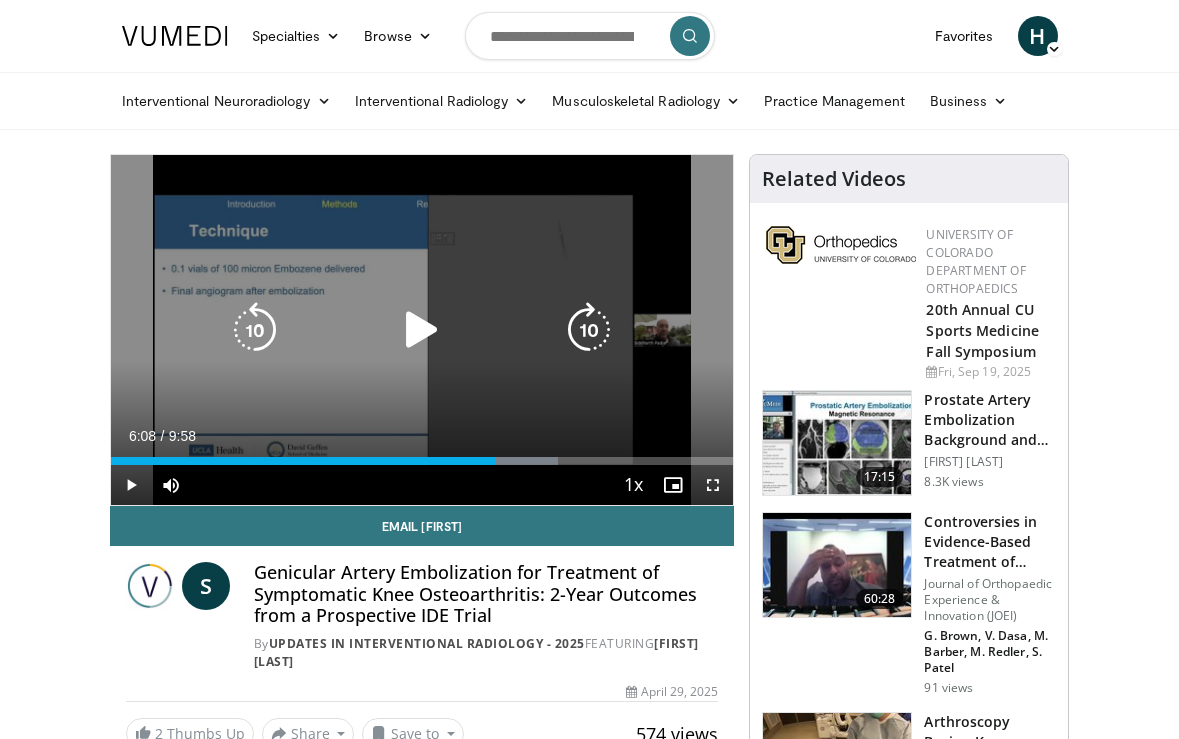 click at bounding box center [422, 330] 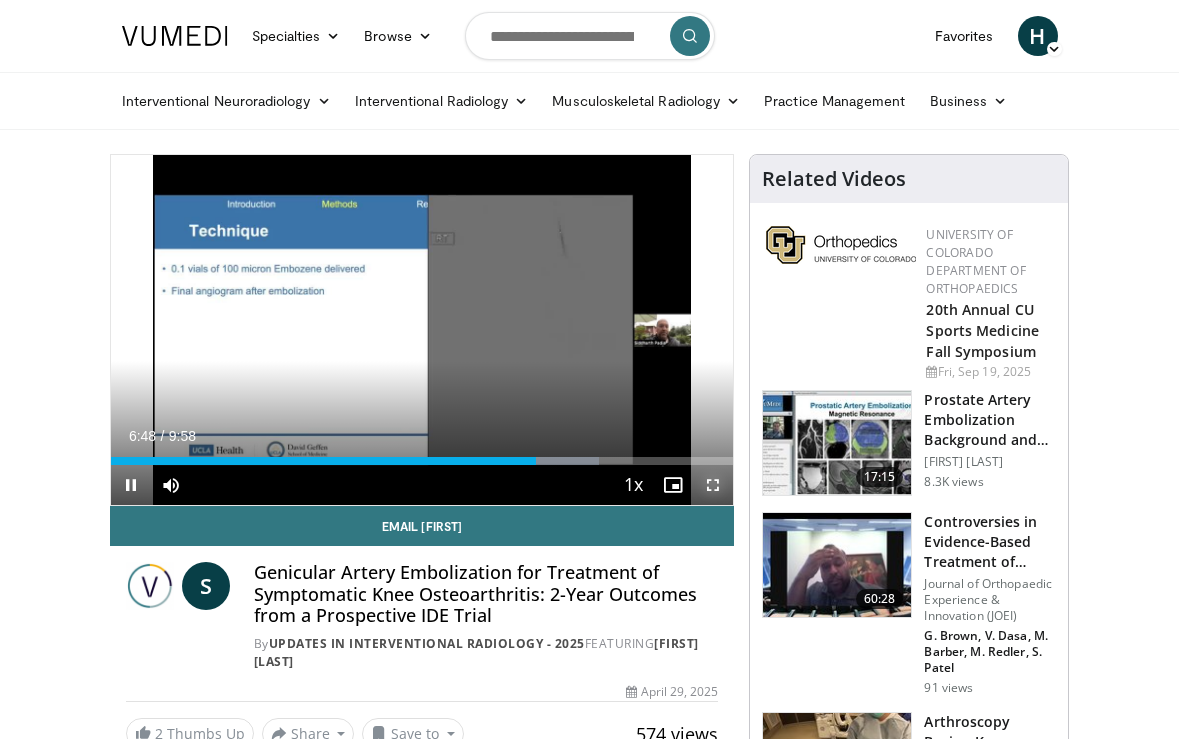 click at bounding box center (713, 485) 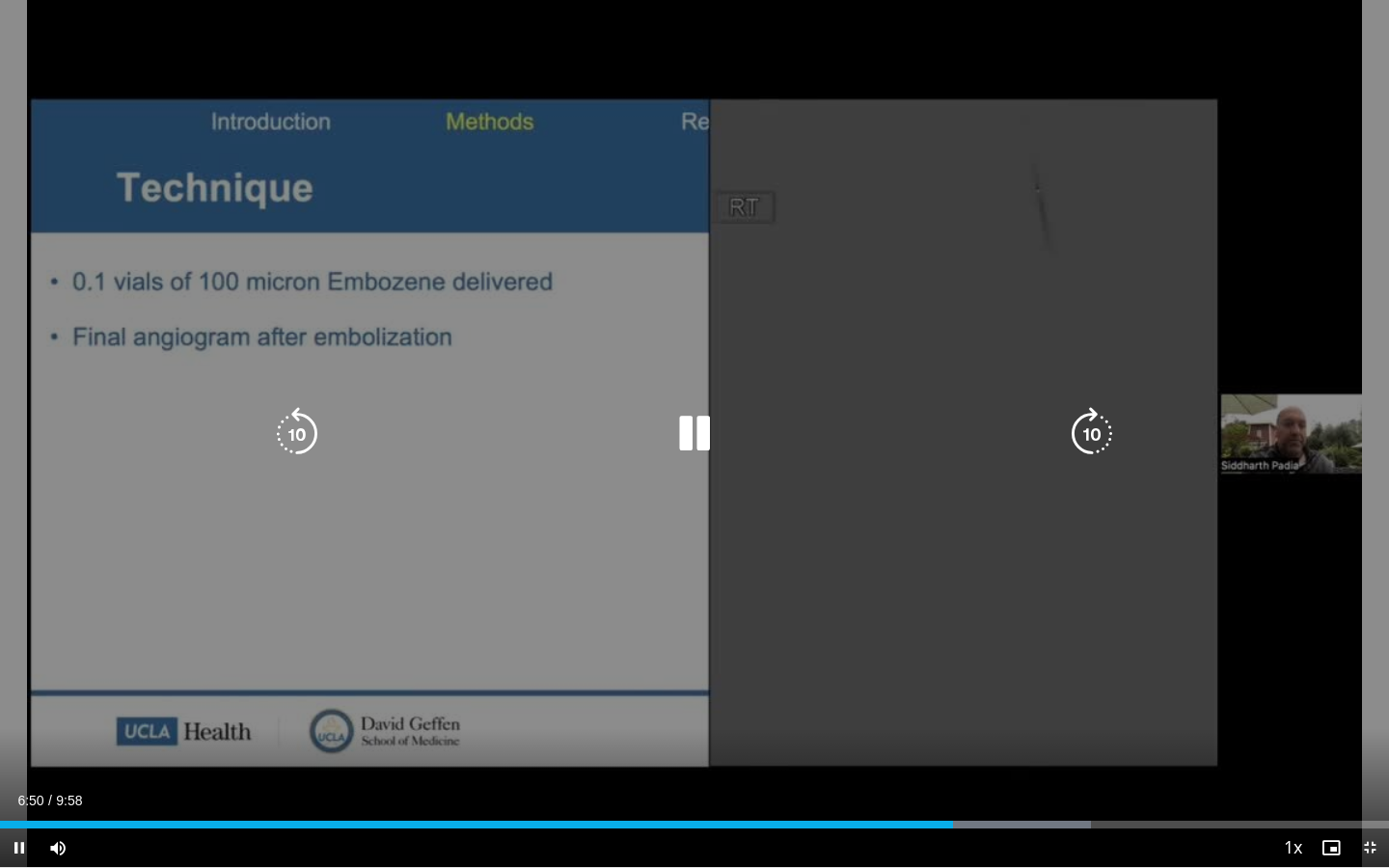 click at bounding box center (694, 434) 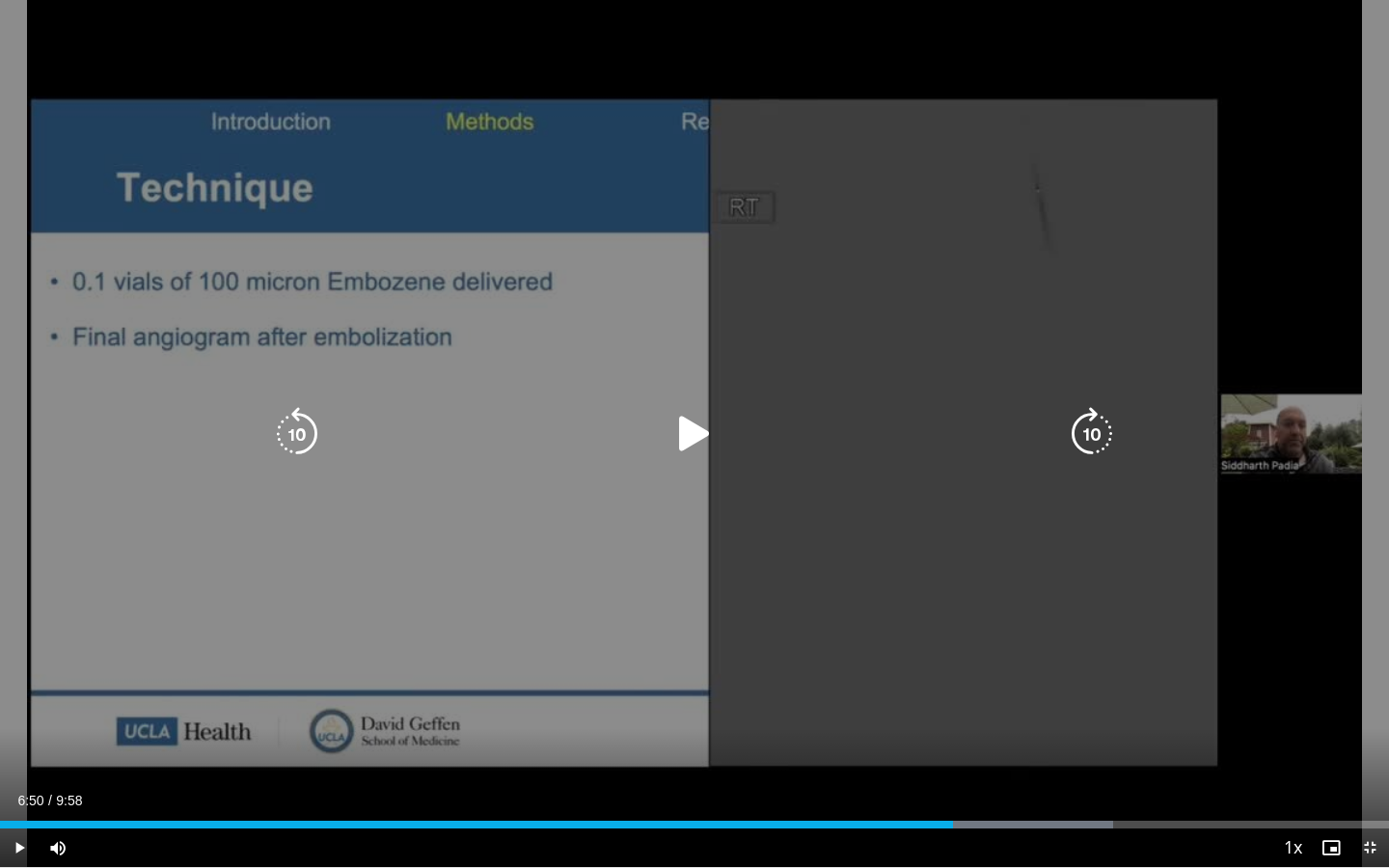 type 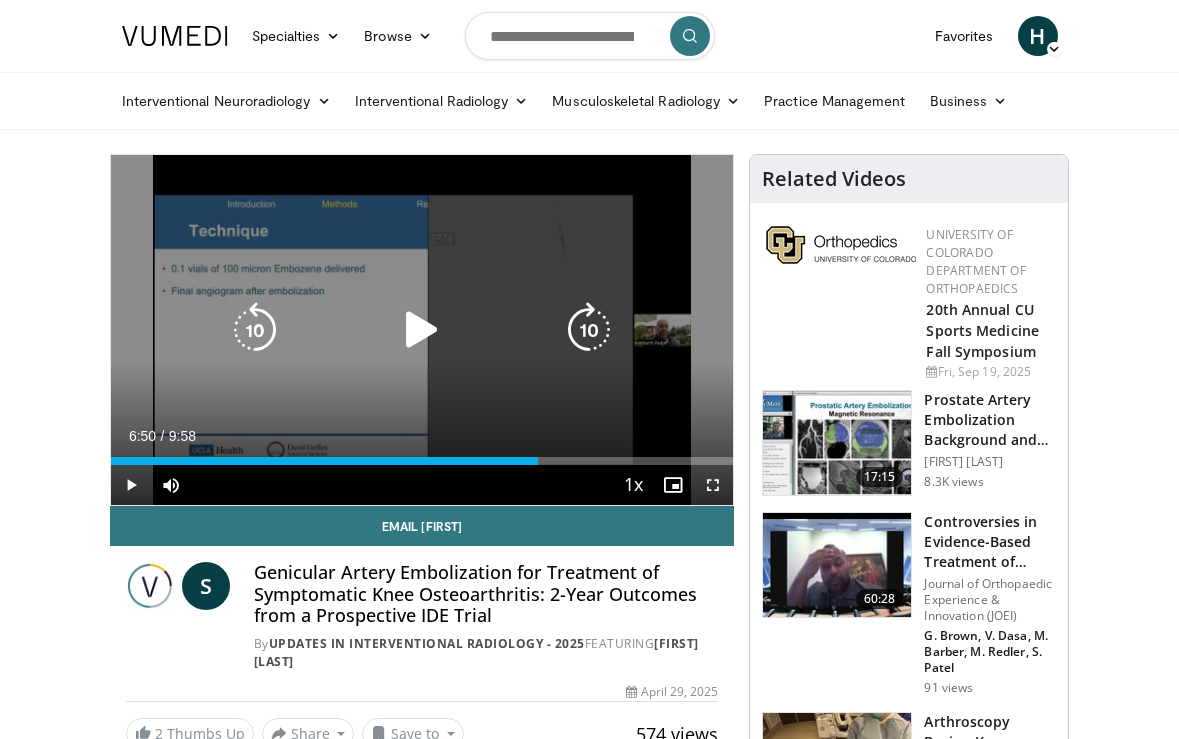 click at bounding box center [422, 330] 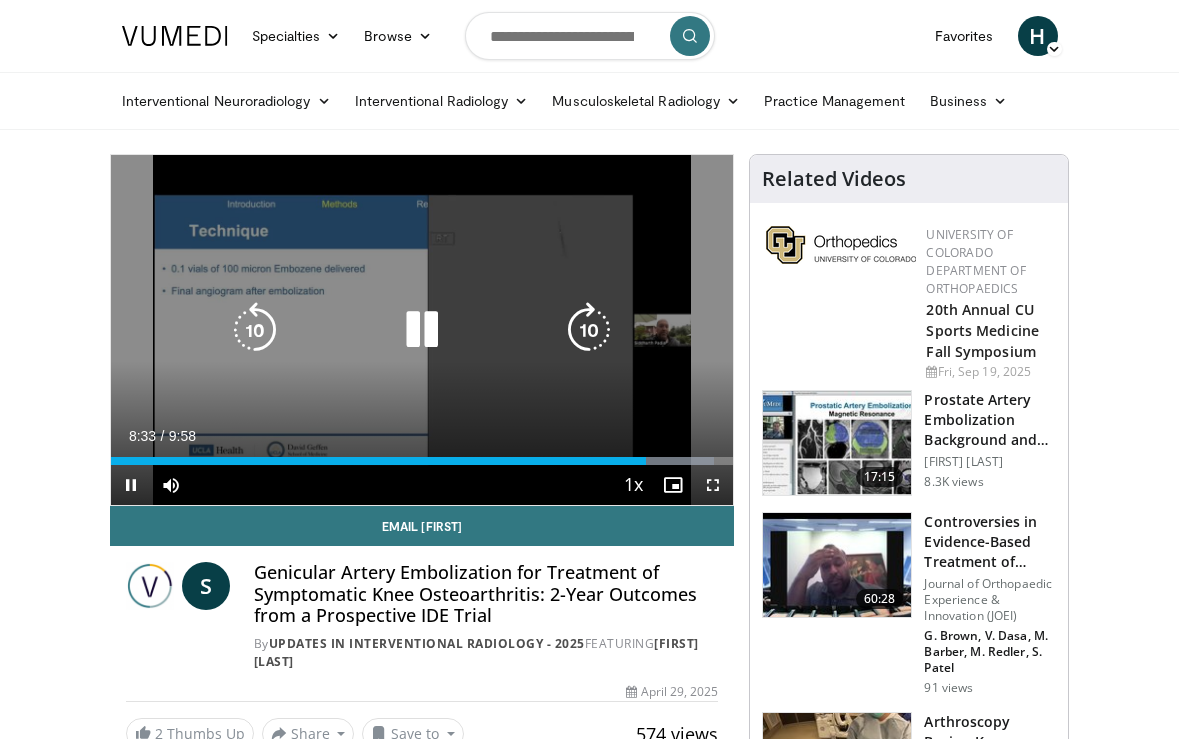 click at bounding box center [422, 330] 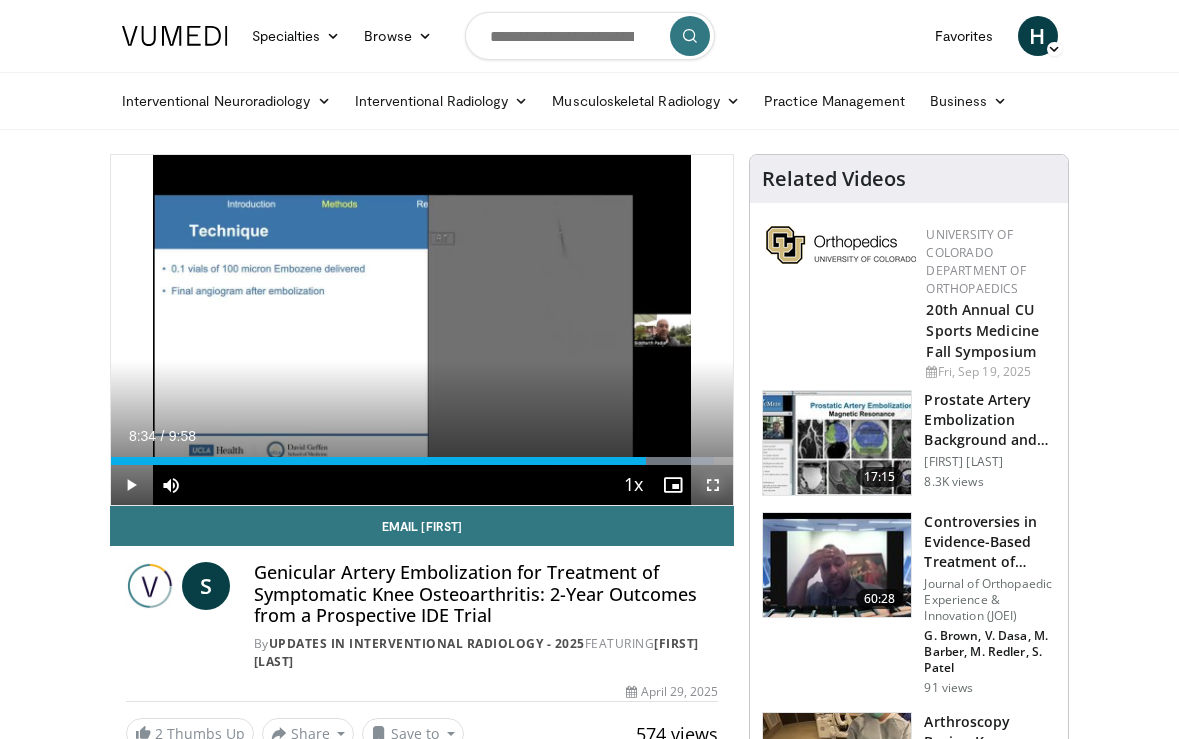 click at bounding box center (713, 485) 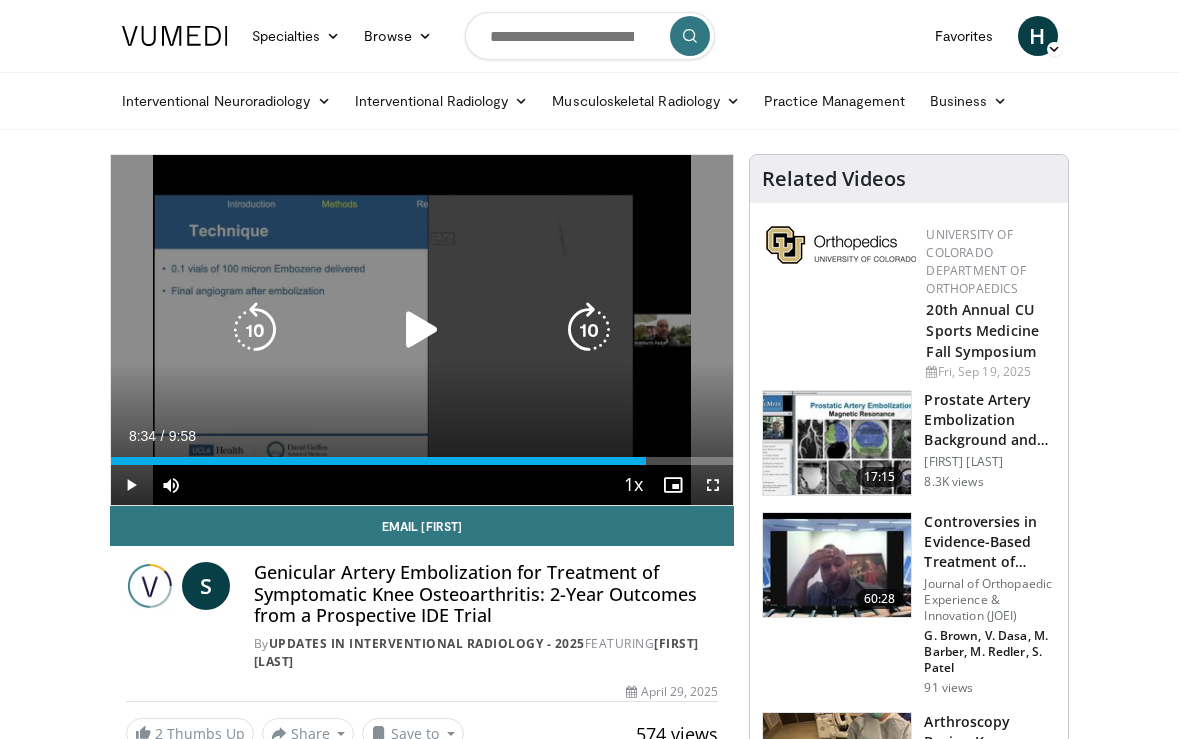 click at bounding box center (422, 330) 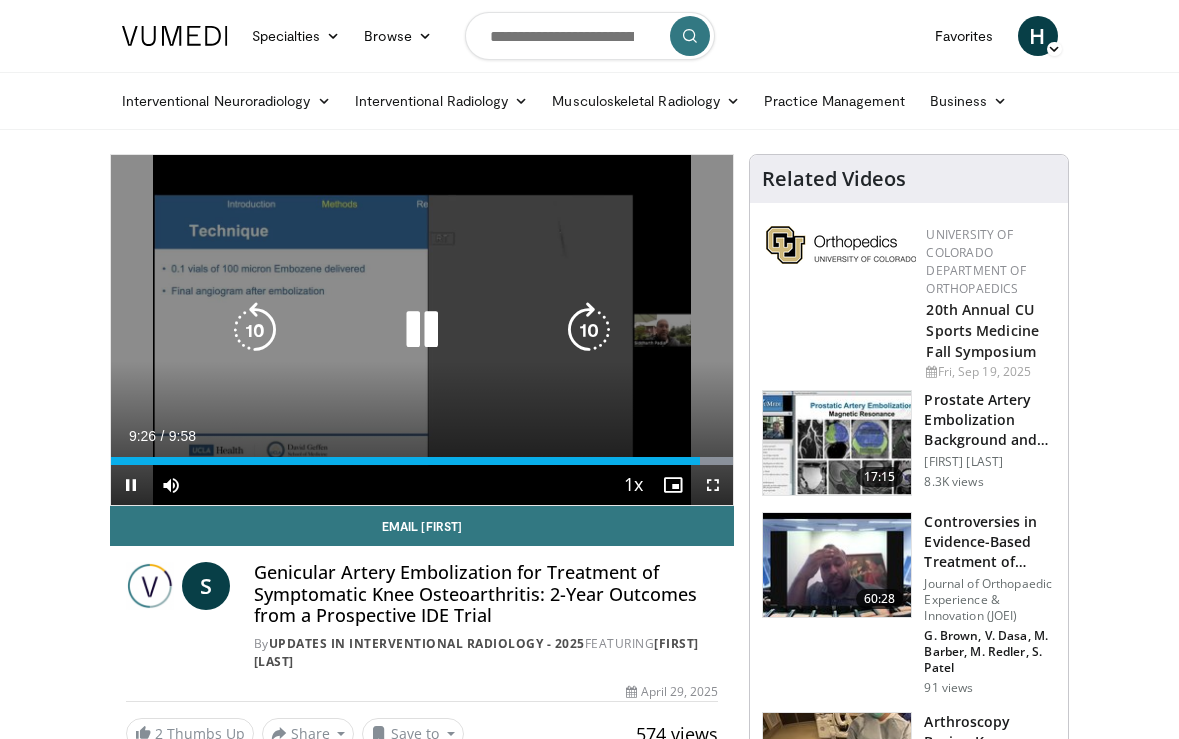 click at bounding box center [255, 330] 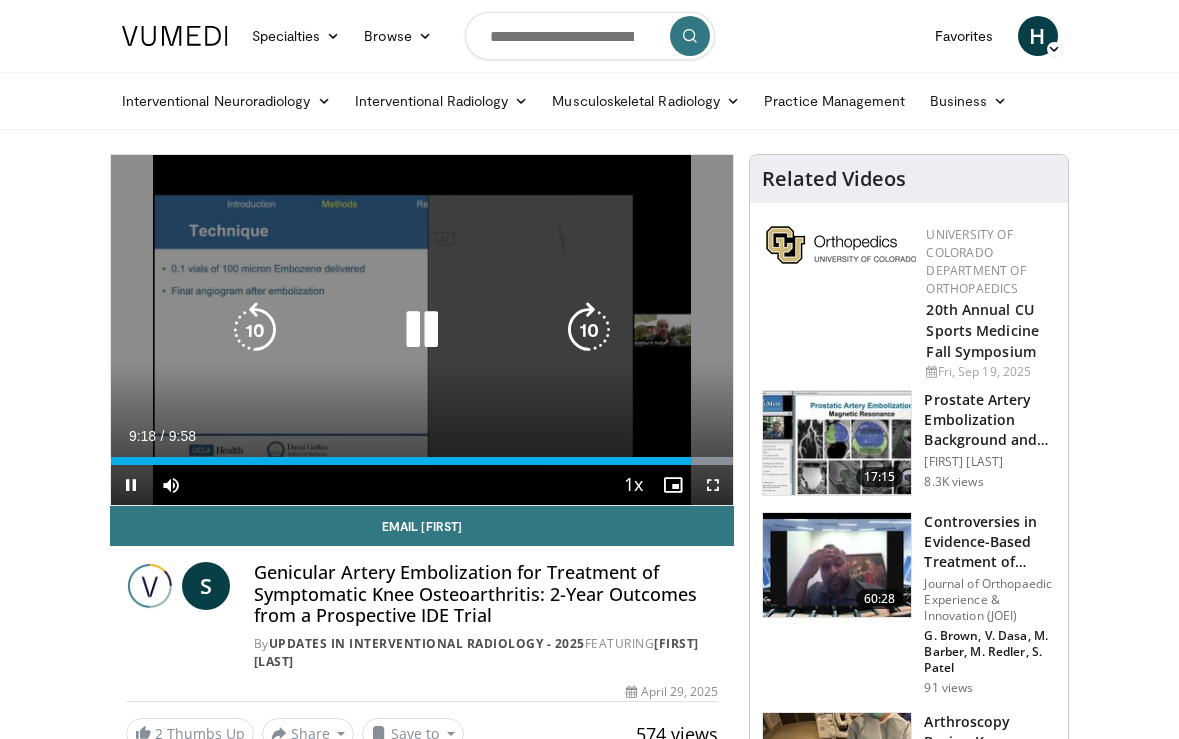 click at bounding box center (422, 330) 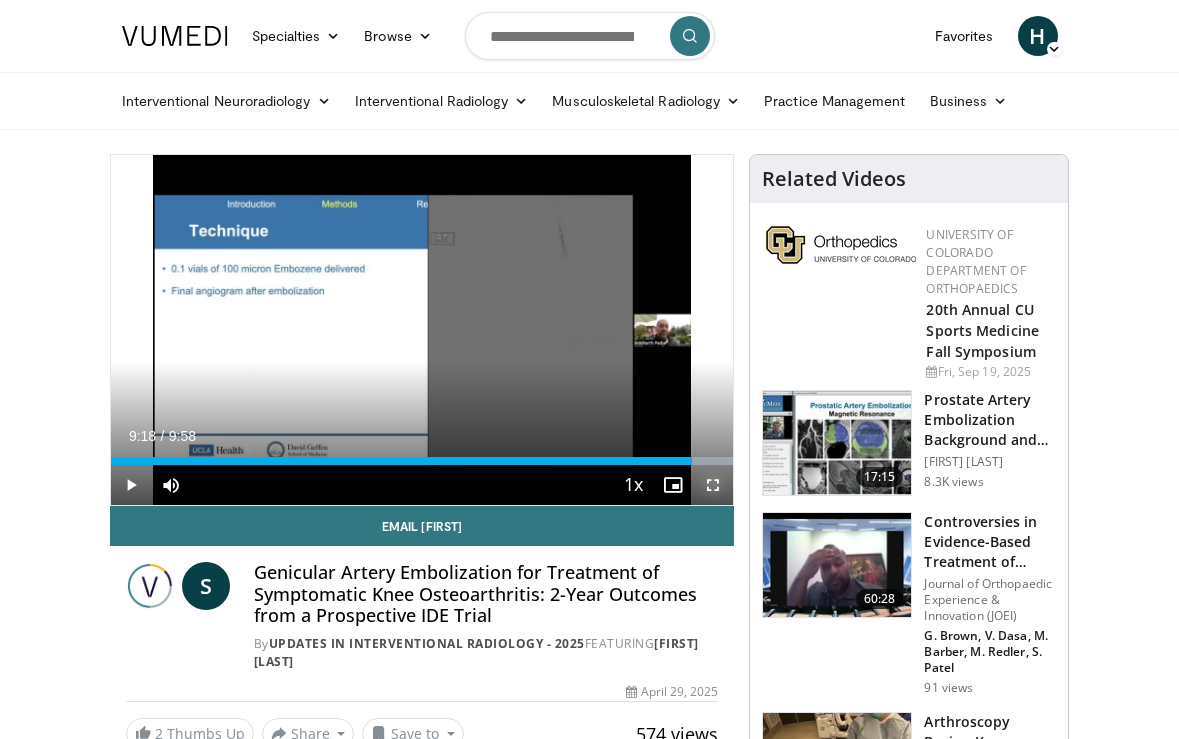 click at bounding box center [713, 485] 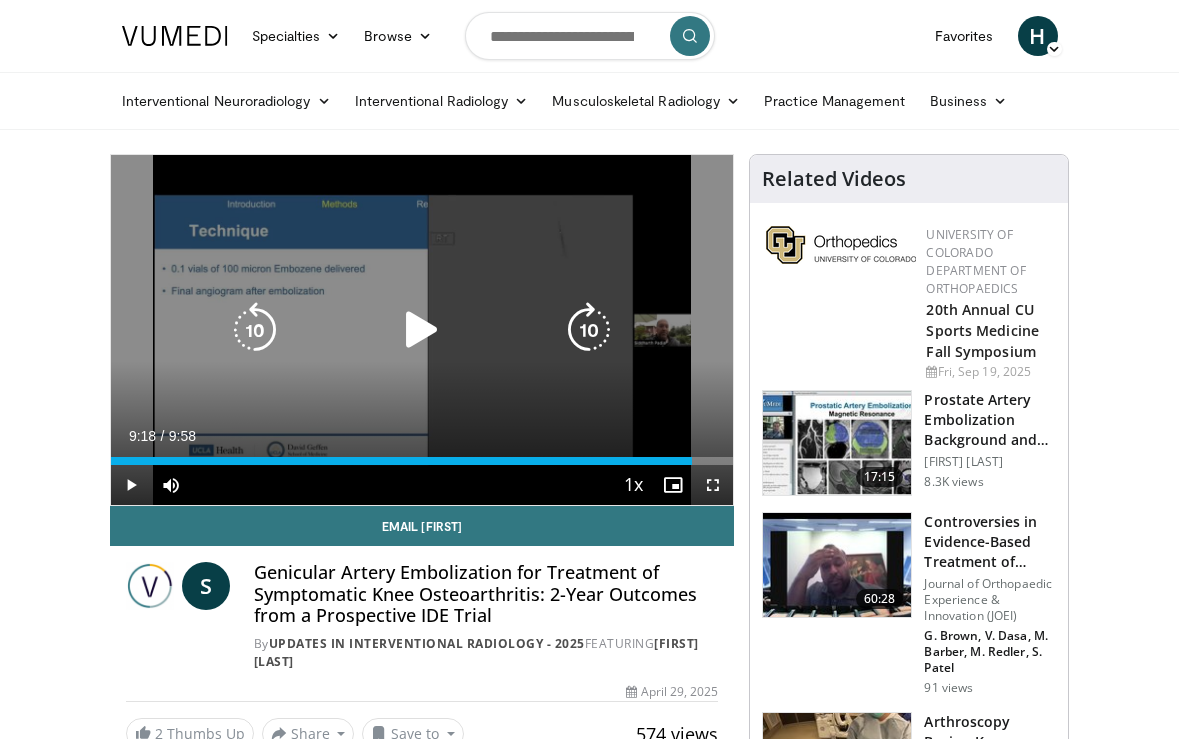 click at bounding box center (422, 330) 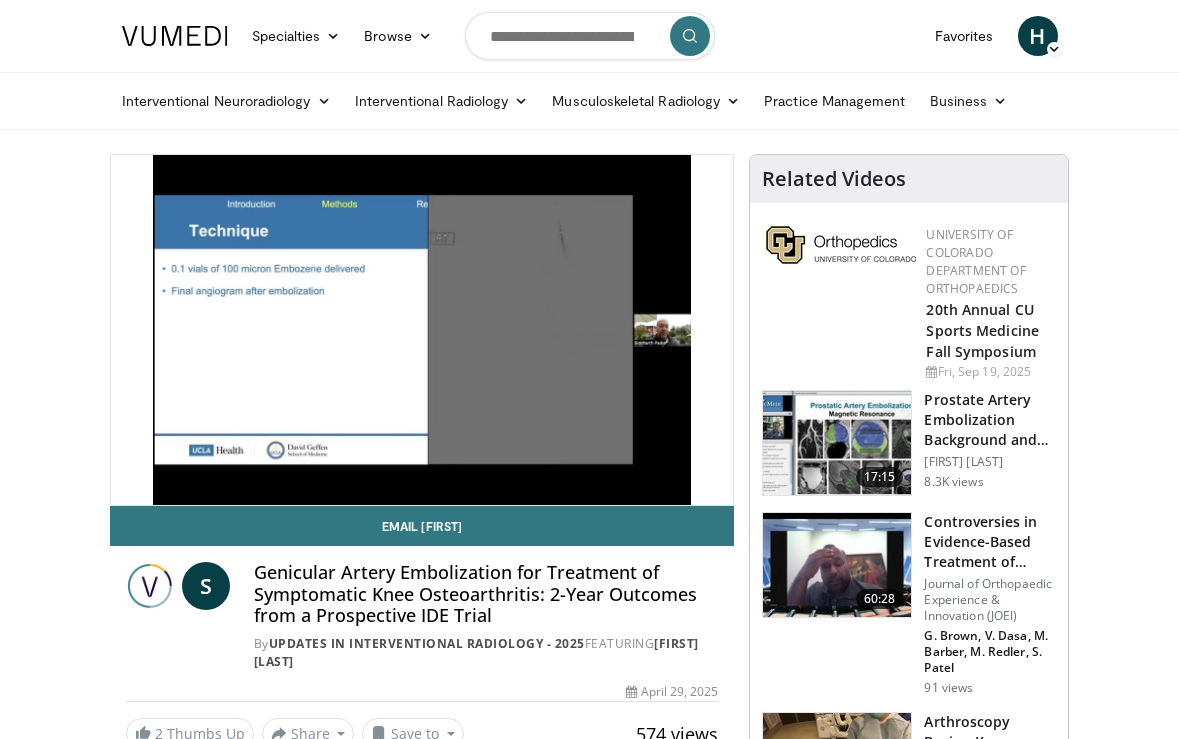 click on "10 seconds
Tap to unmute" at bounding box center [422, 330] 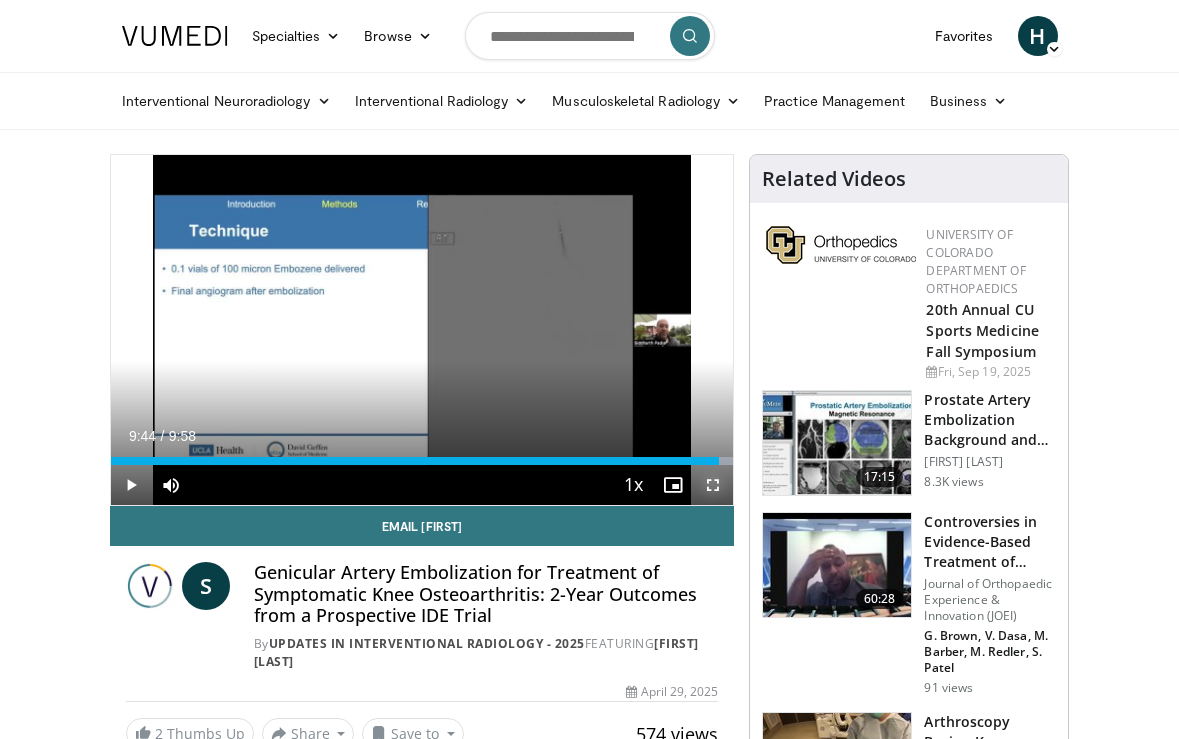 click at bounding box center (713, 485) 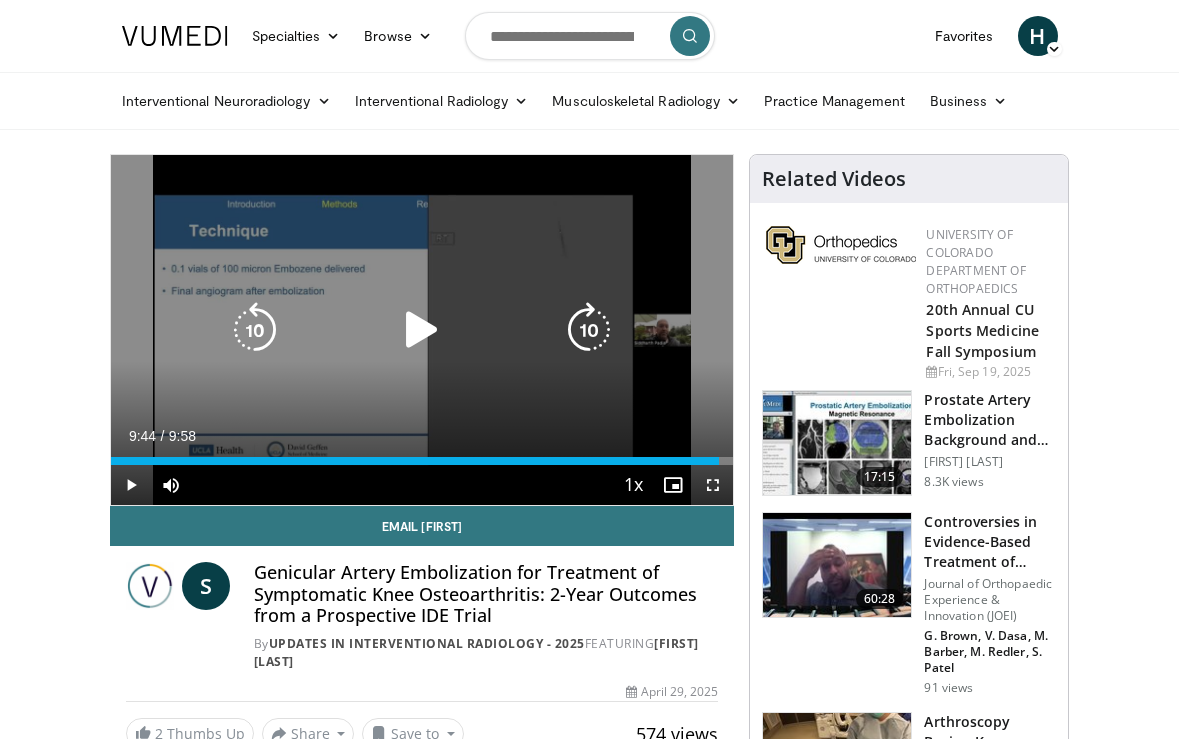 click at bounding box center [422, 330] 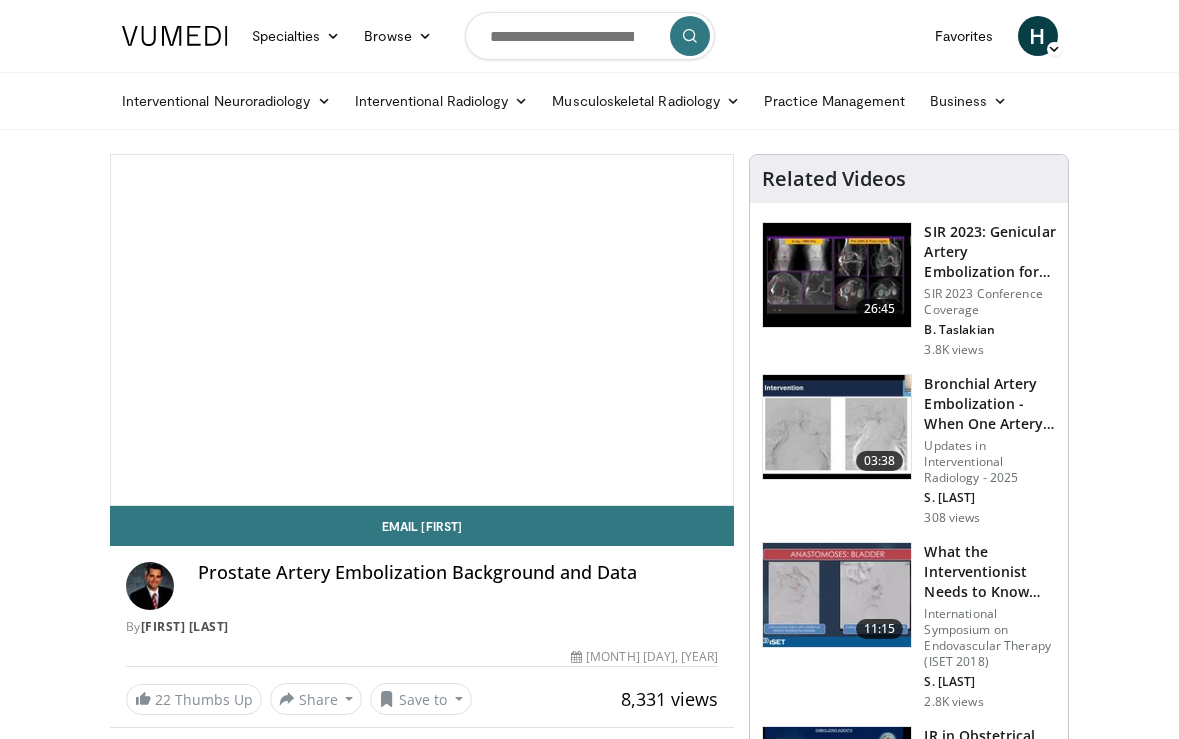 scroll, scrollTop: 0, scrollLeft: 0, axis: both 